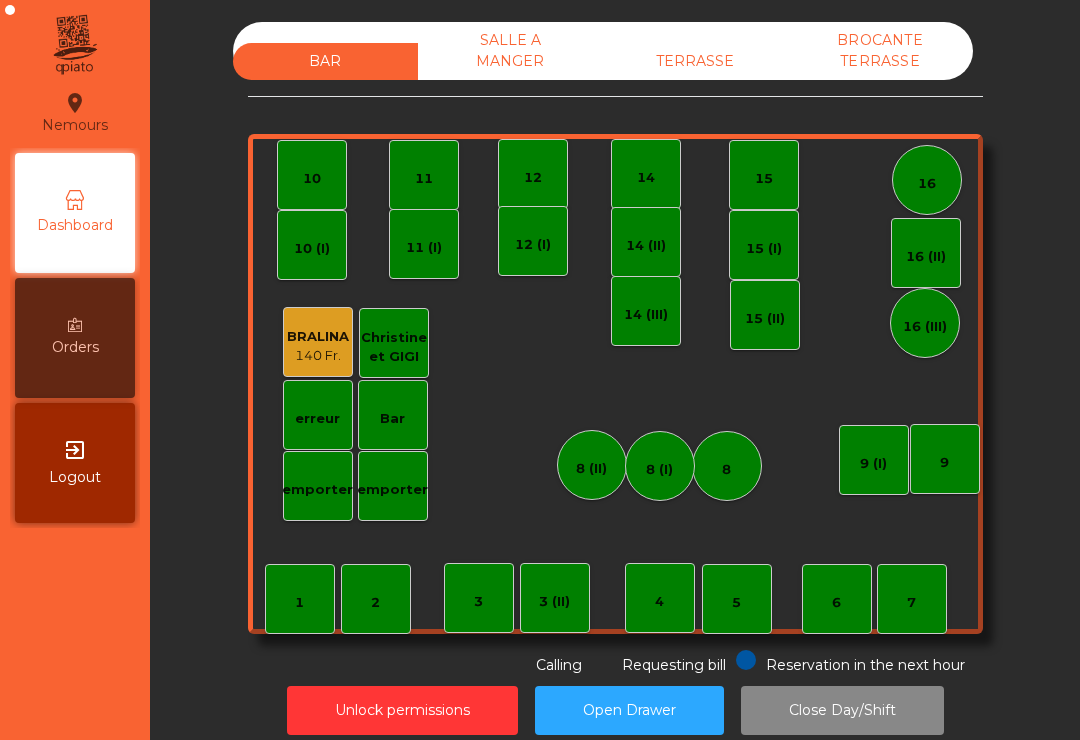 scroll, scrollTop: 0, scrollLeft: 0, axis: both 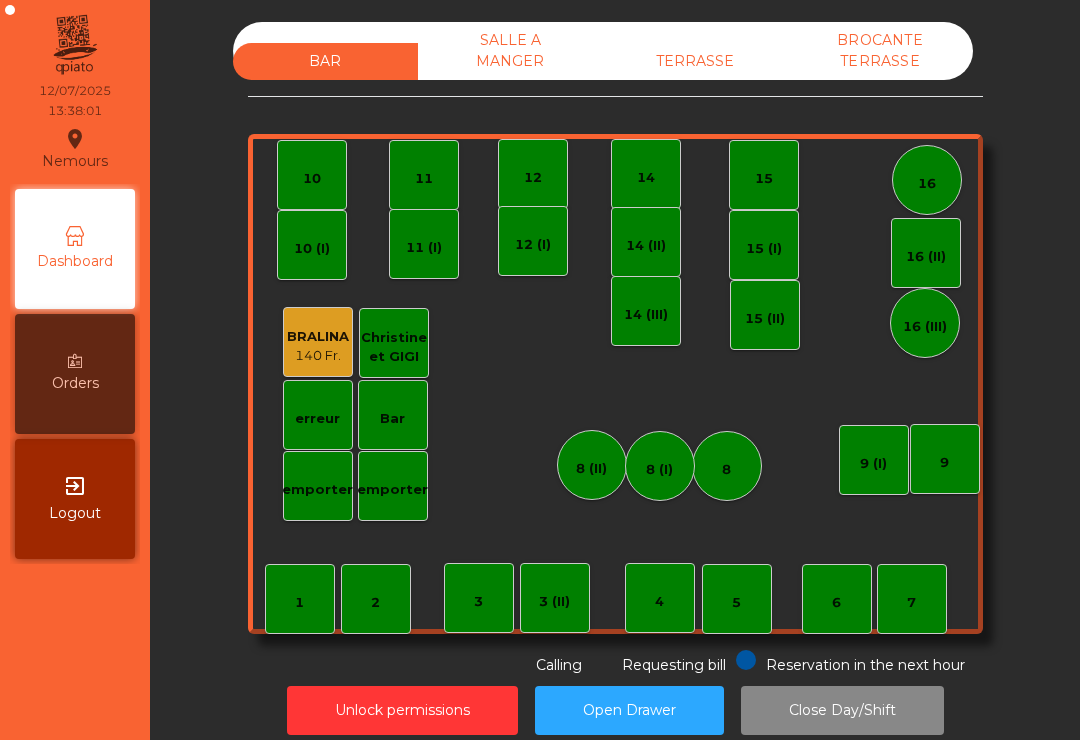 click on "TERRASSE" 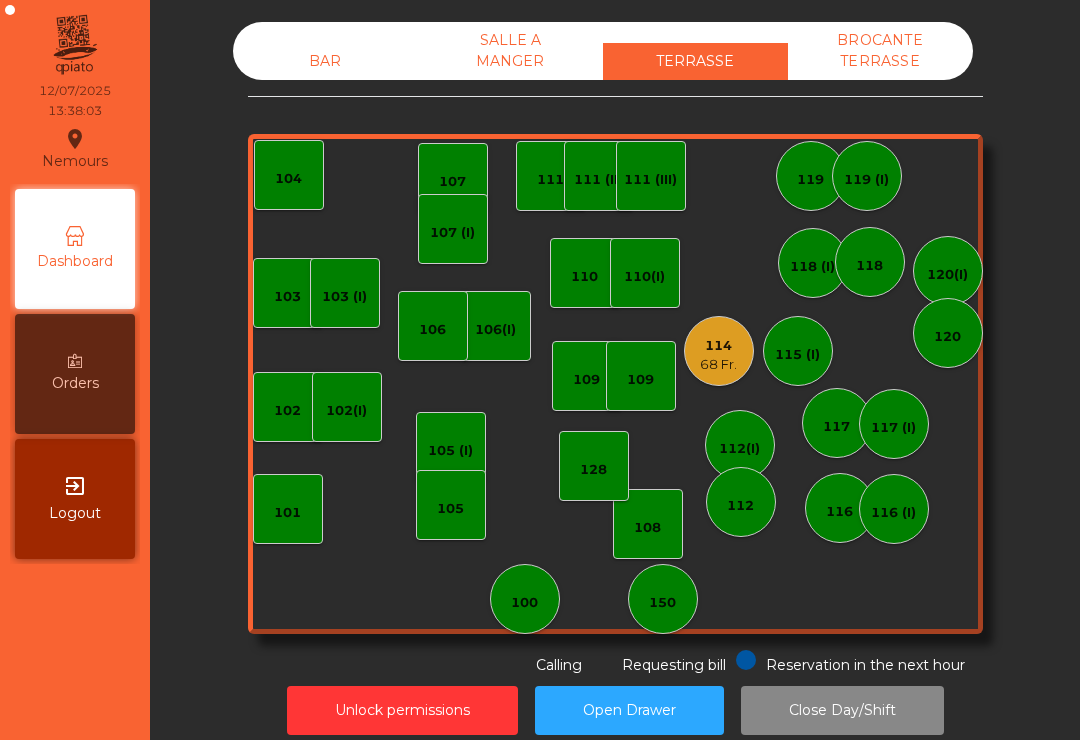 click on "68 Fr." 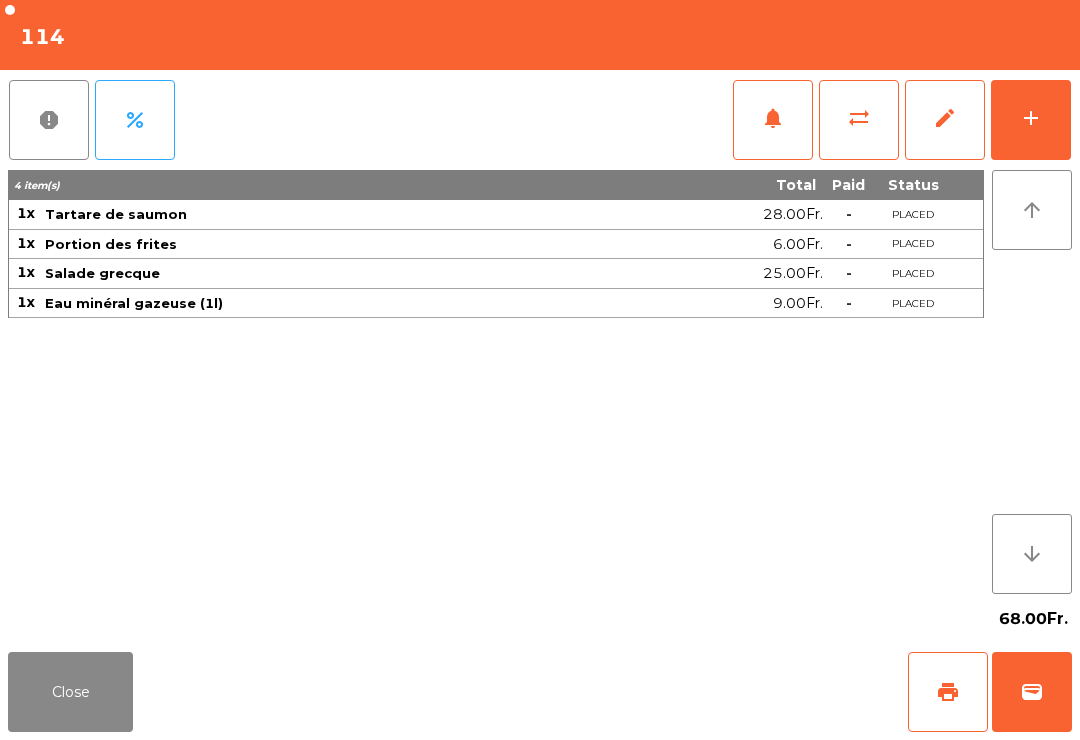 click on "add" 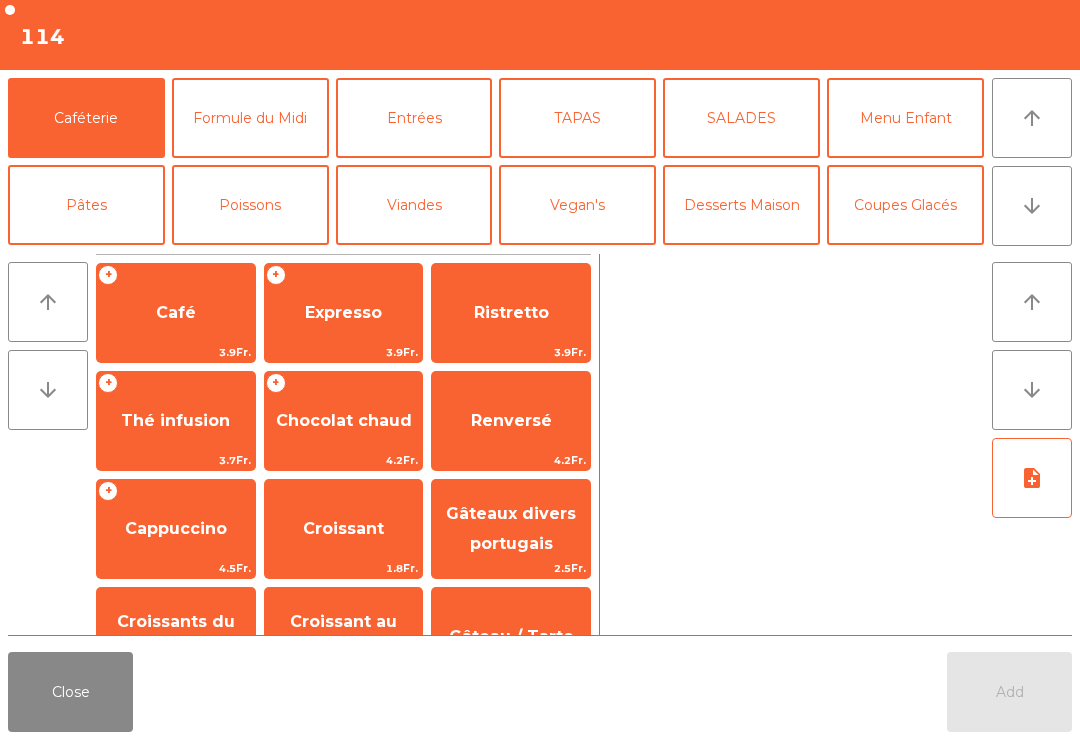 click on "Coupes Glacés" 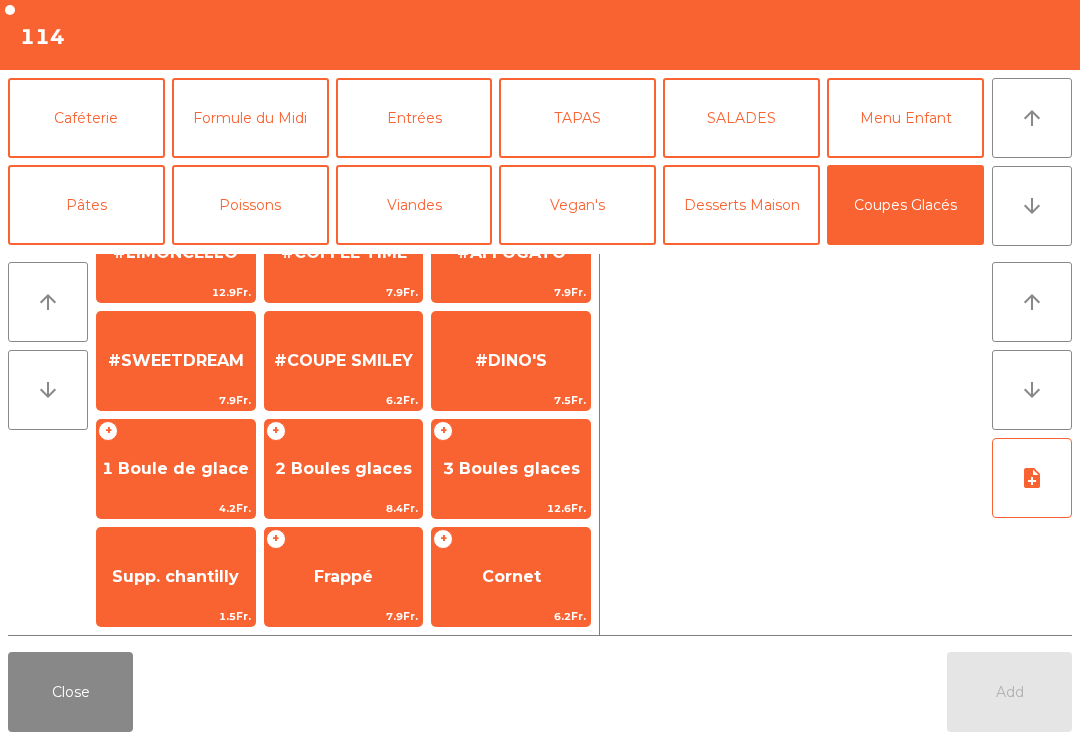 scroll, scrollTop: 384, scrollLeft: 0, axis: vertical 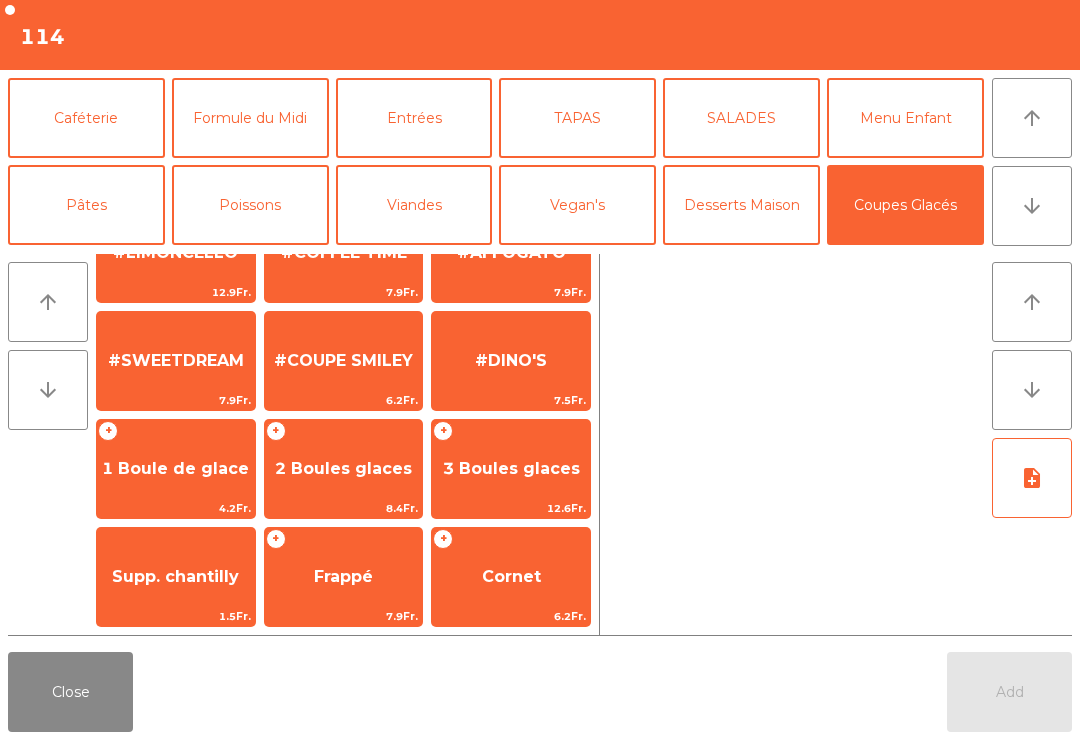 click on "Frappé" 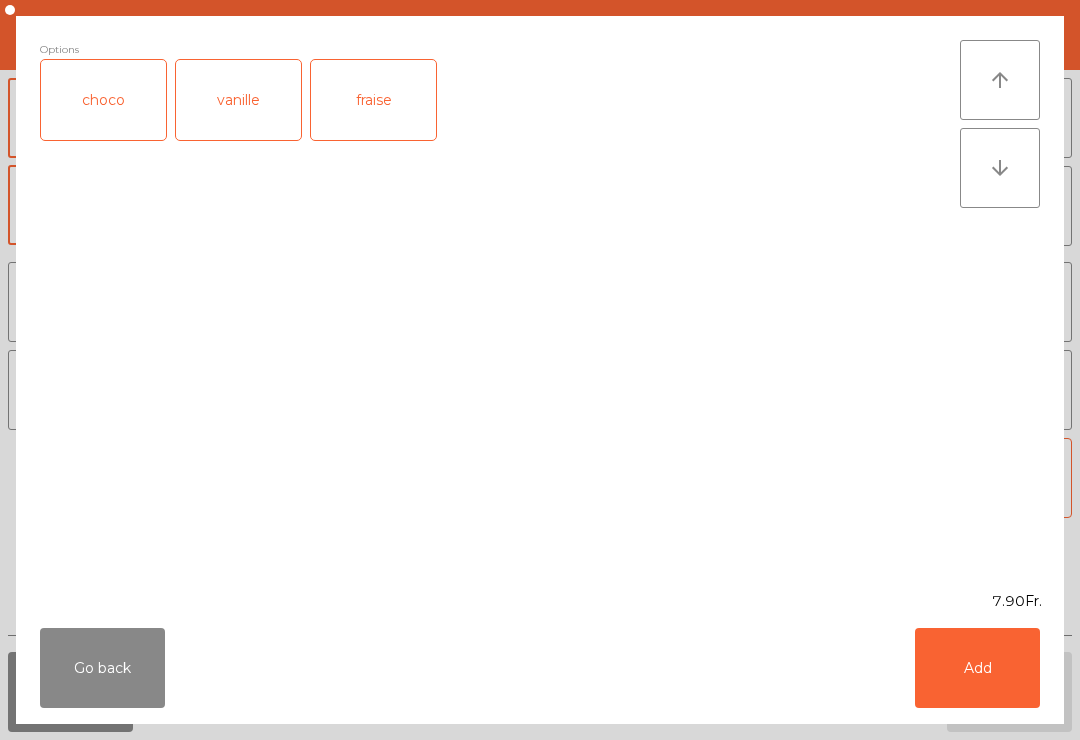 click on "vanille" 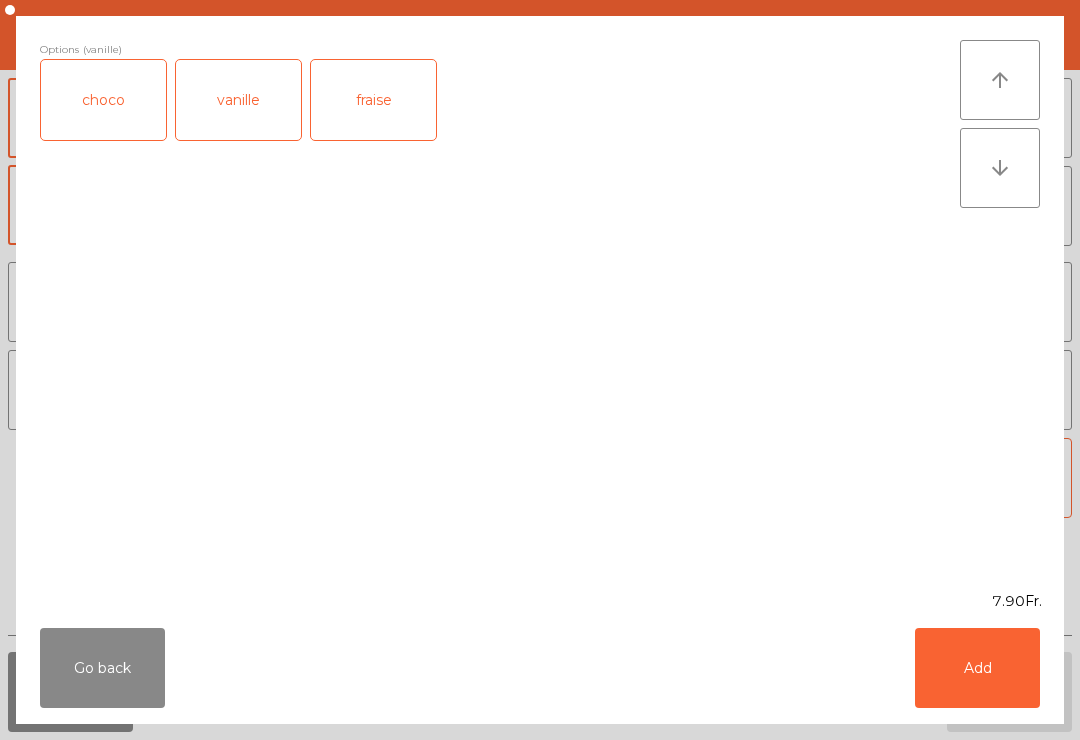 click on "Add" 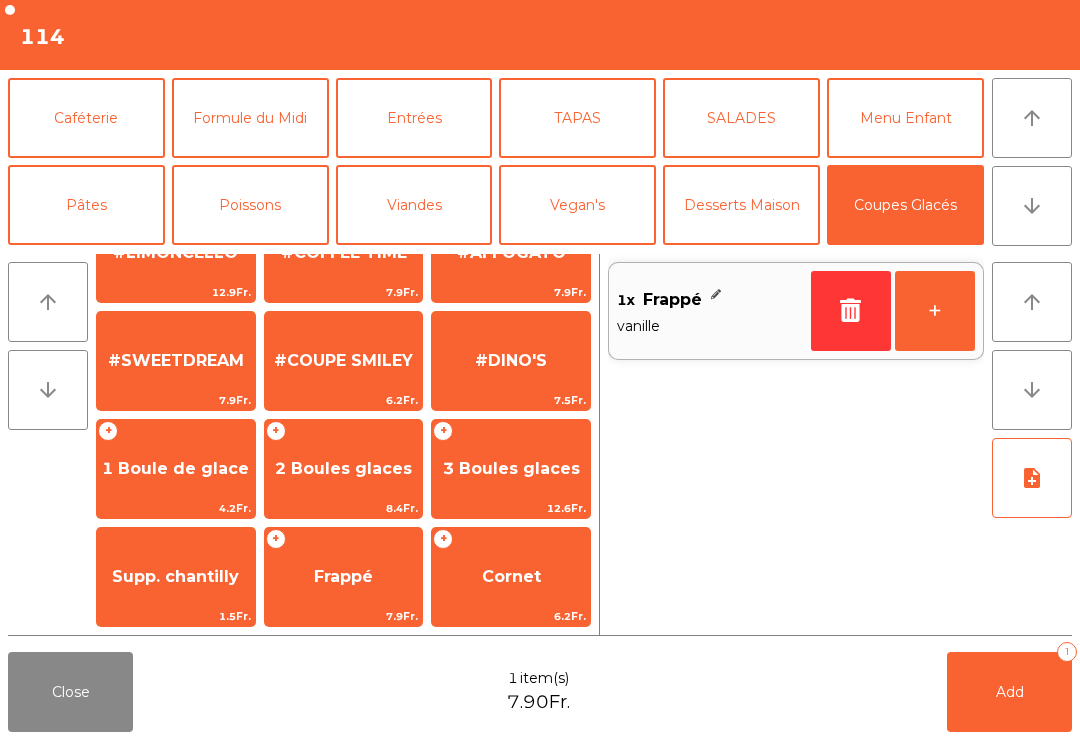 click on "1 Boule de glace" 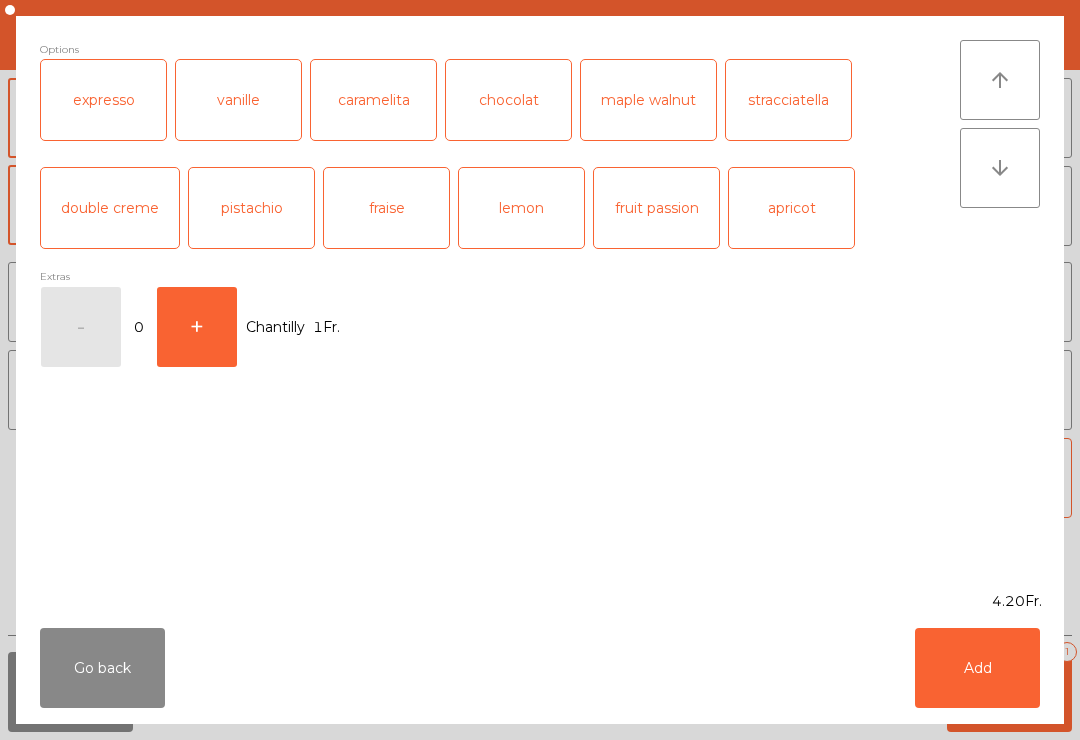 click on "vanille" 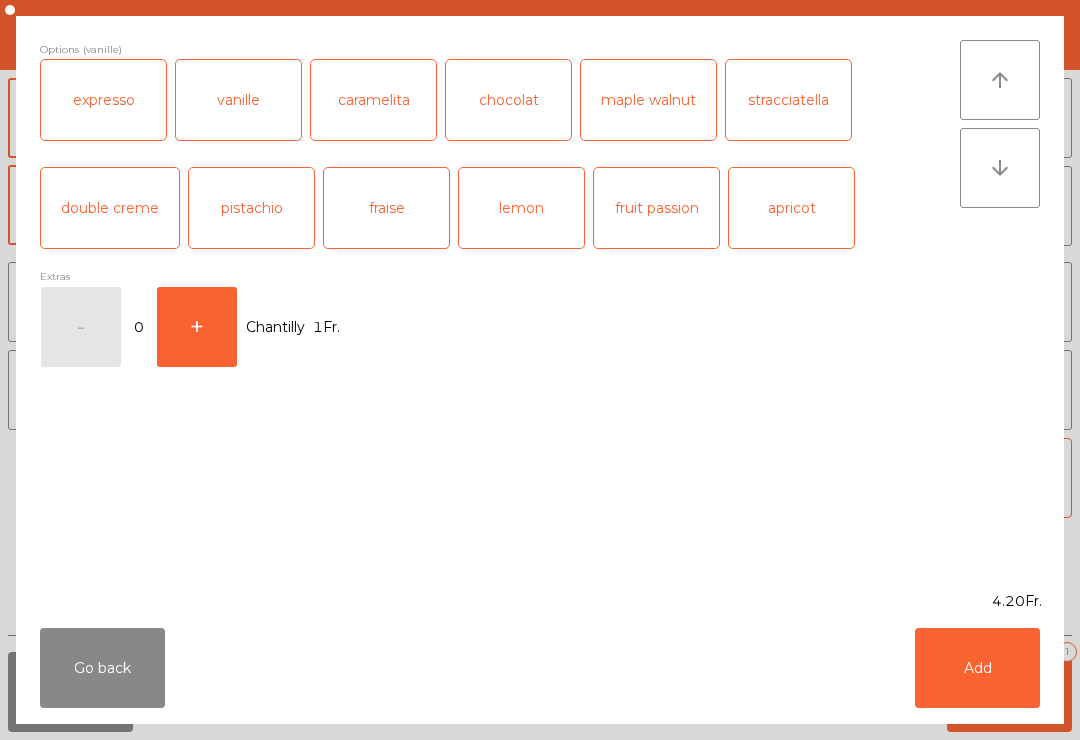 click on "Add" 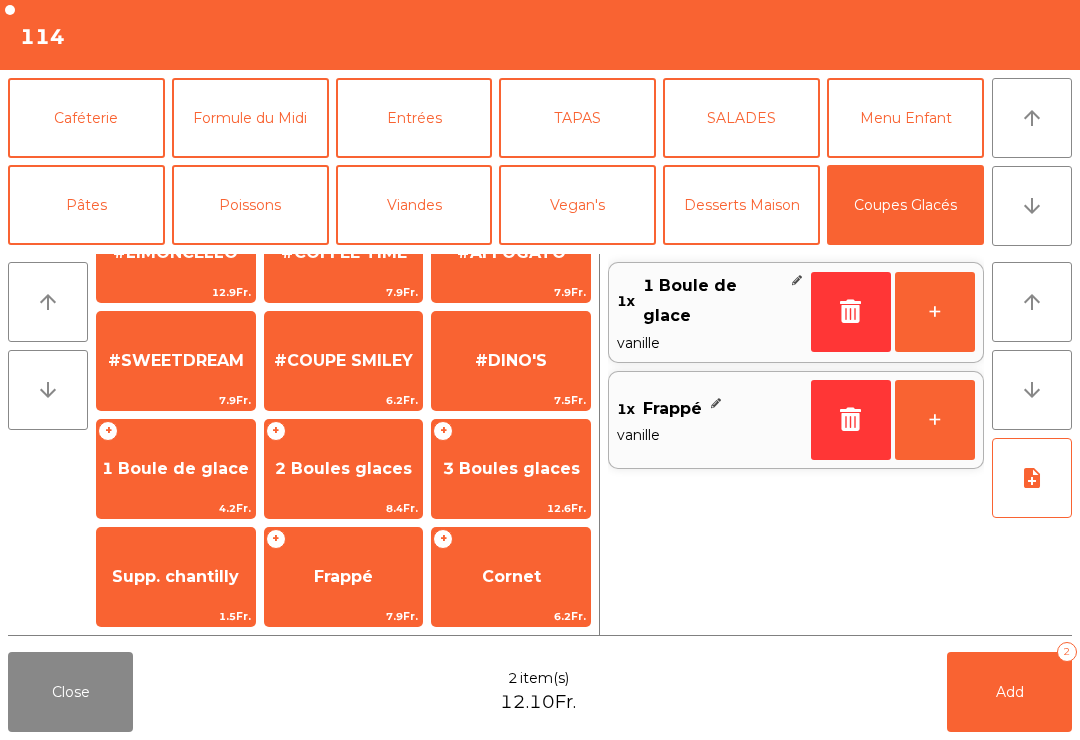 click on "Add   2" 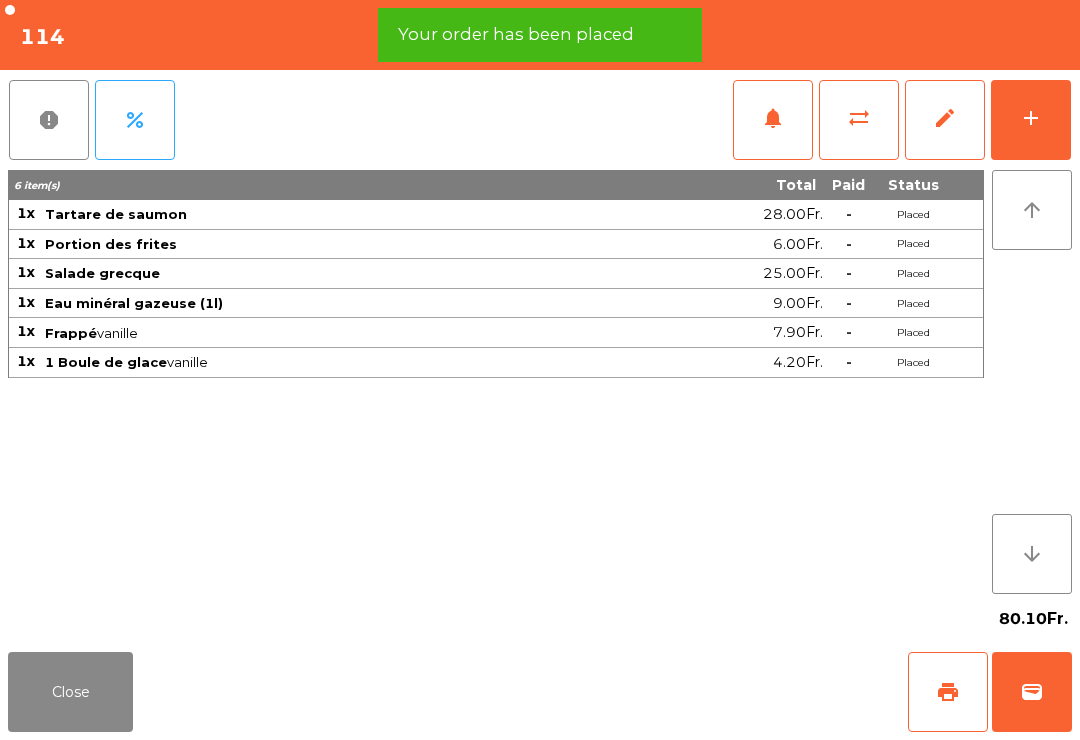 click on "Close" 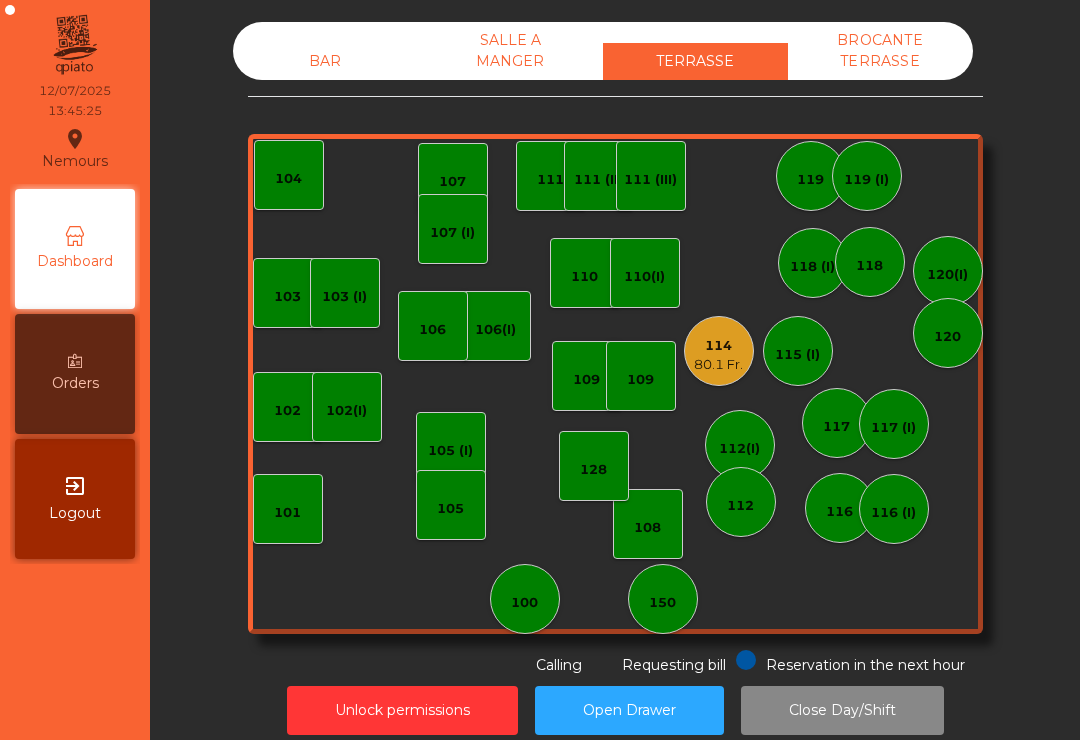 click on "80.1 Fr." 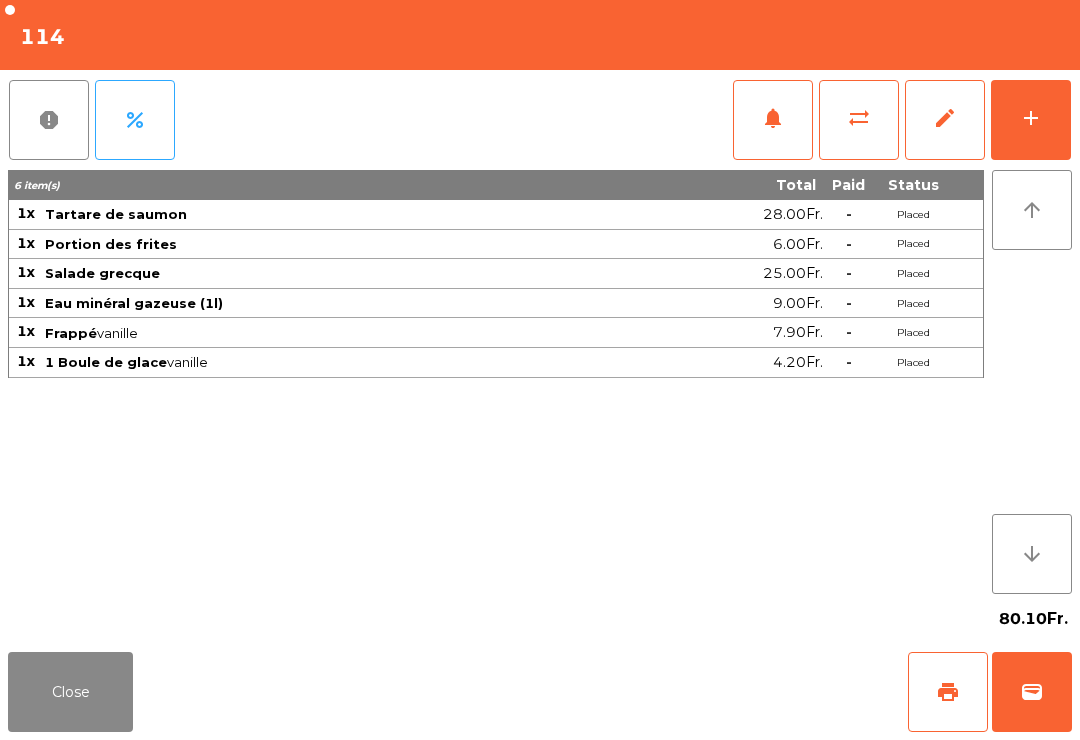 click on "wallet" 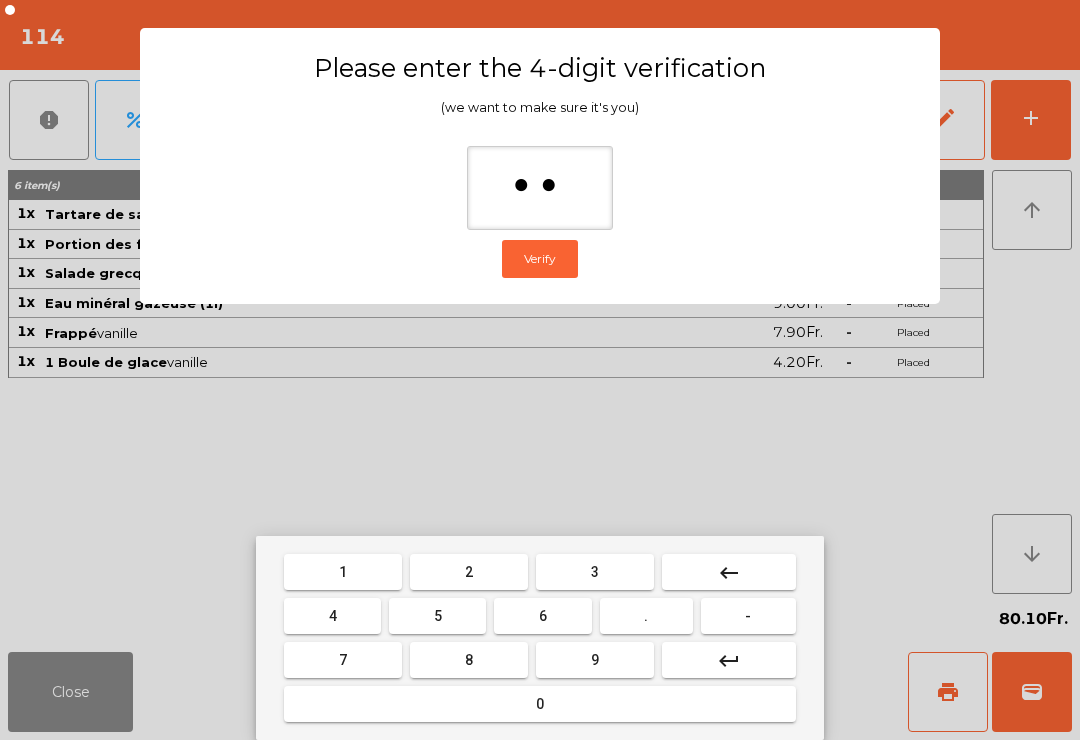 type on "***" 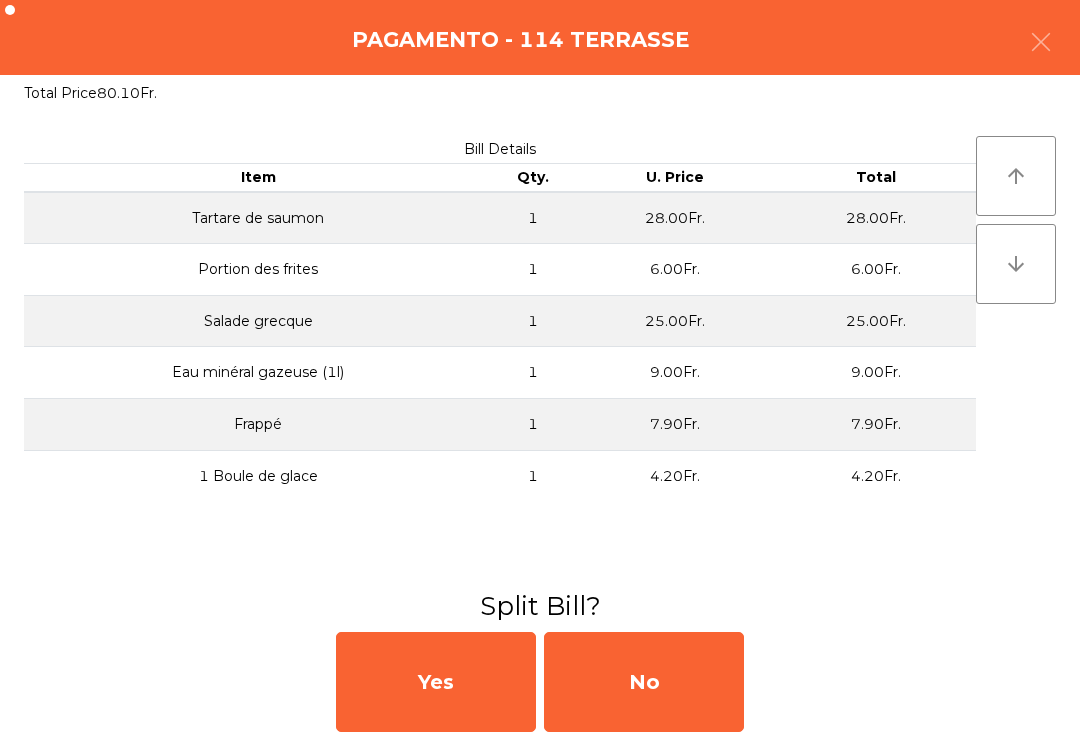 click on "No" 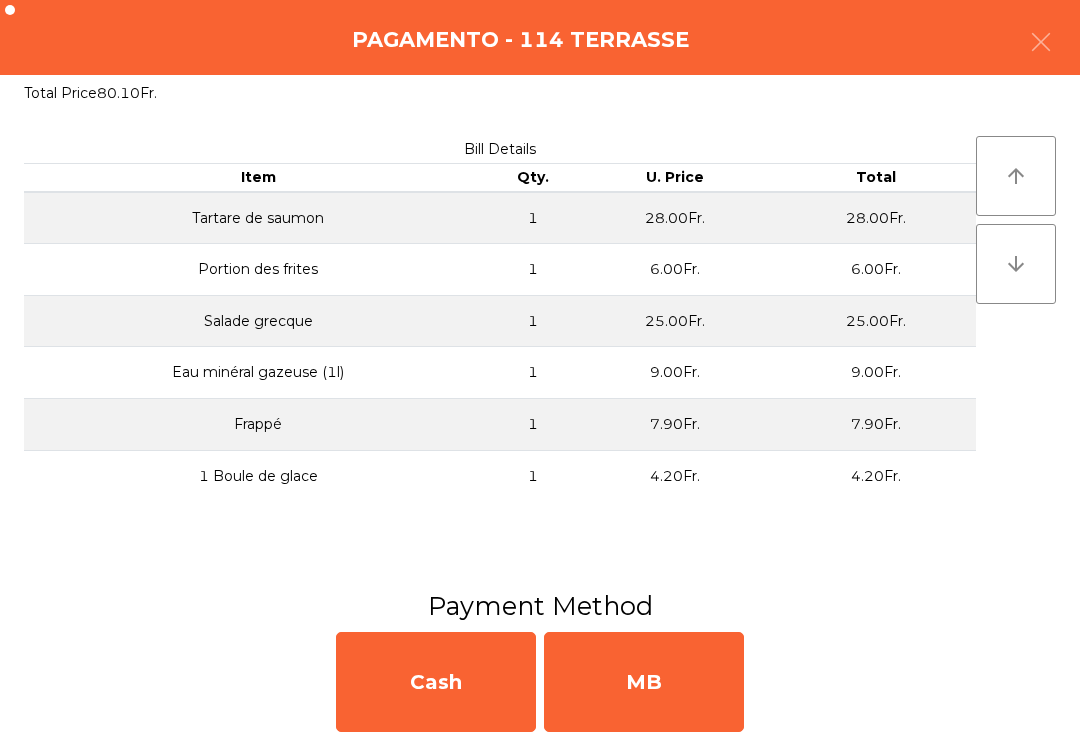 click on "MB" 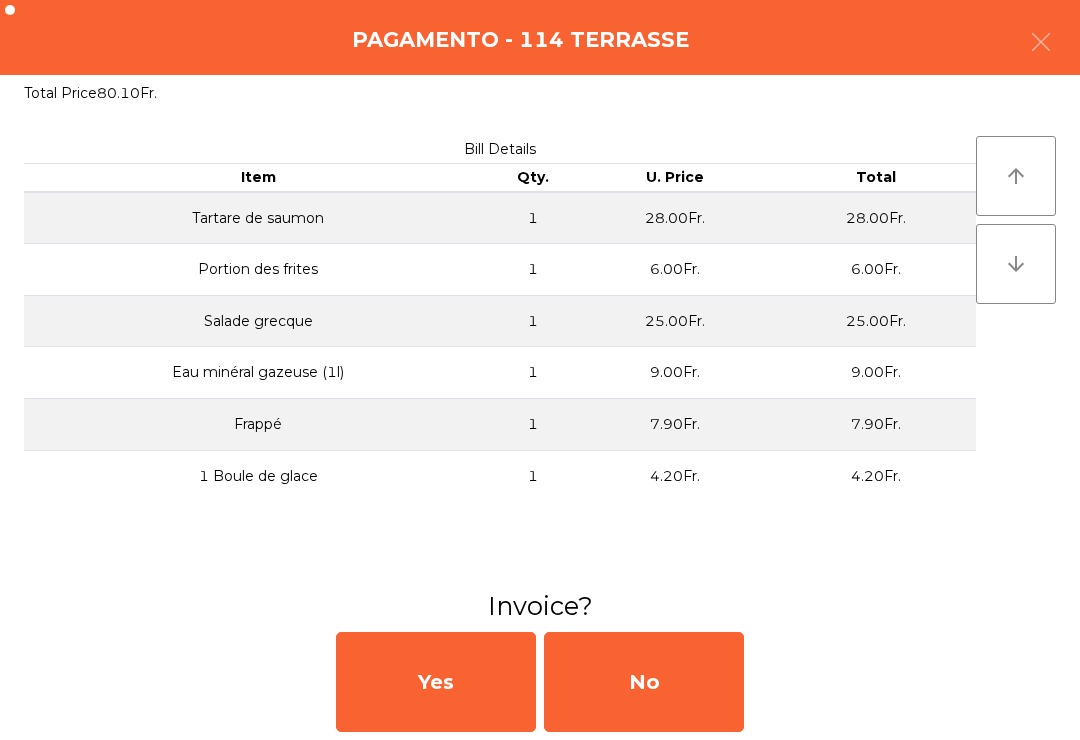 click on "No" 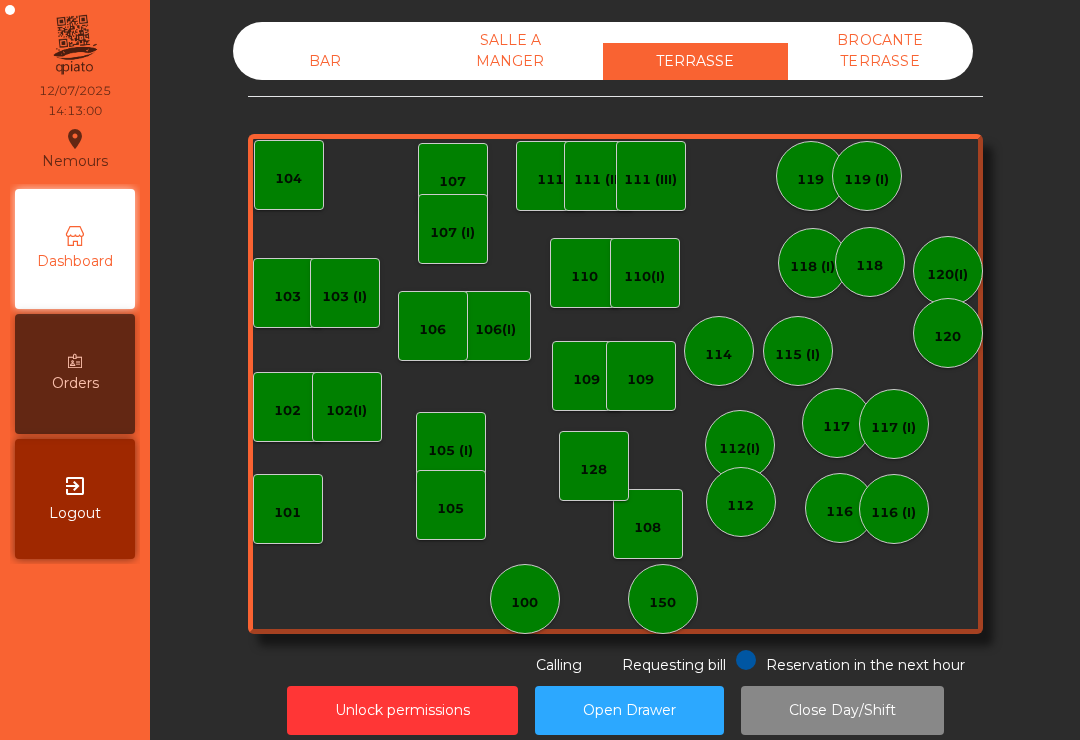 click on "109" 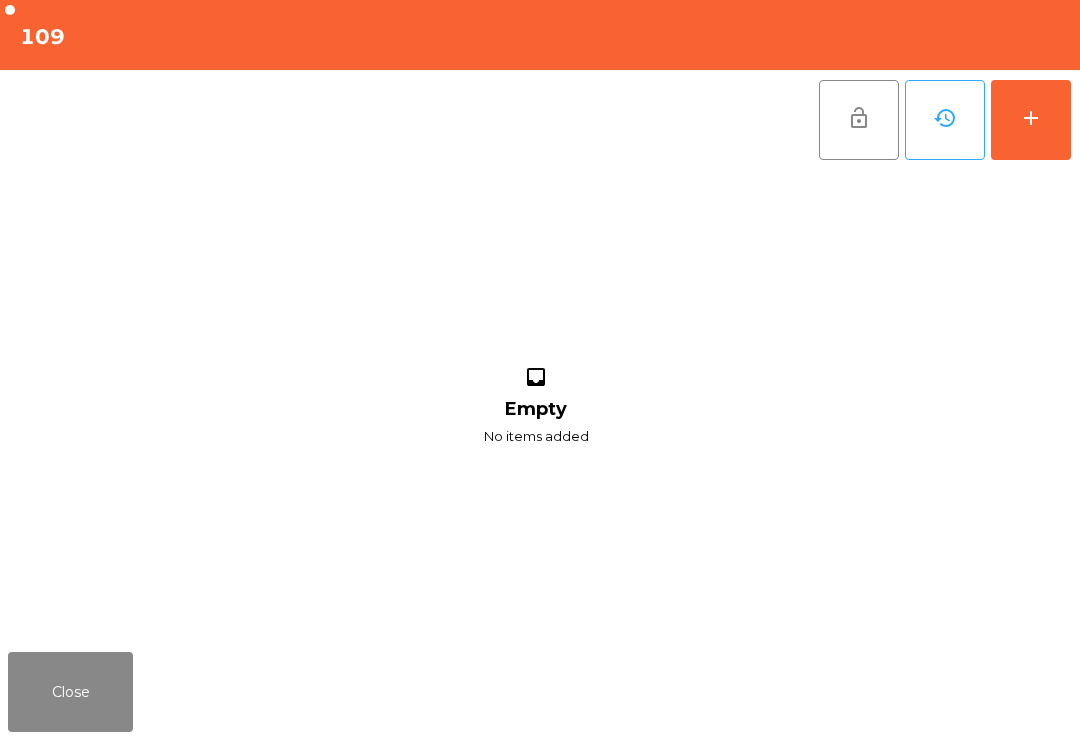 click on "add" 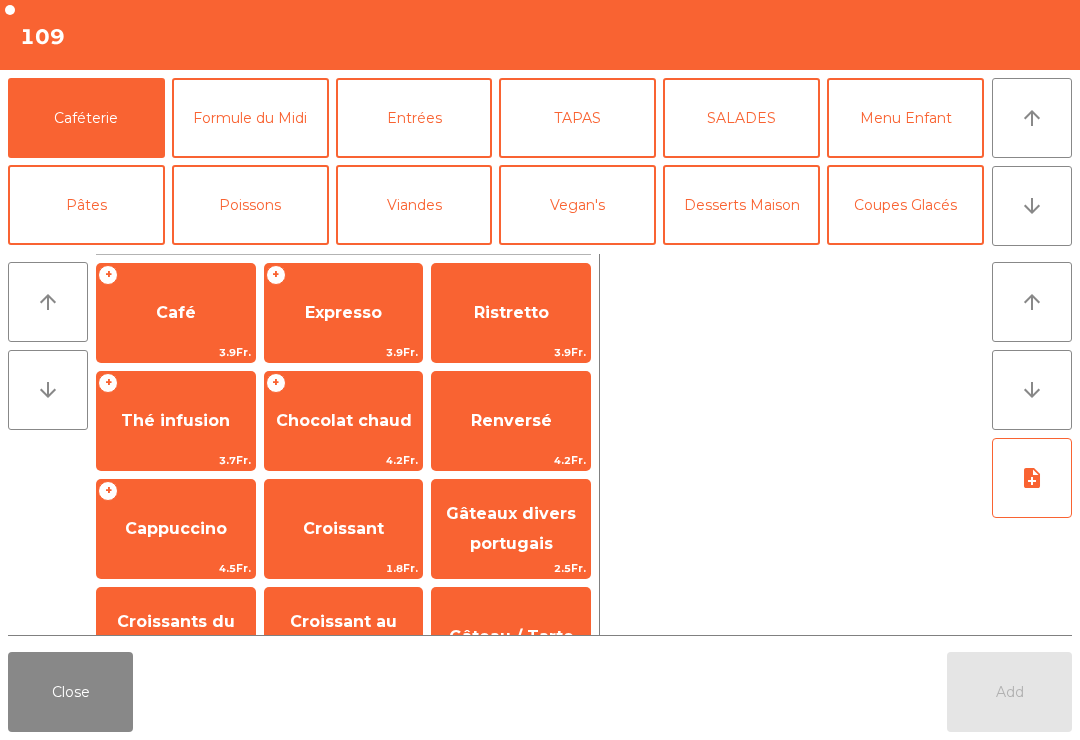 click on "Poissons" 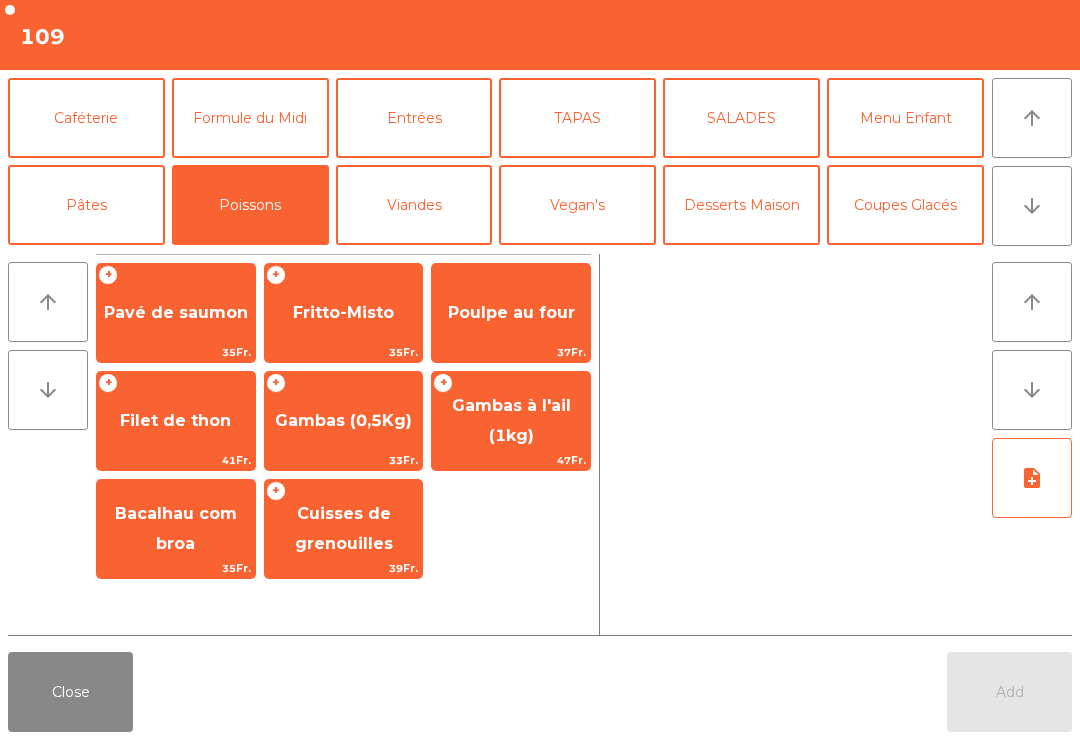 click on "Pavé de saumon" 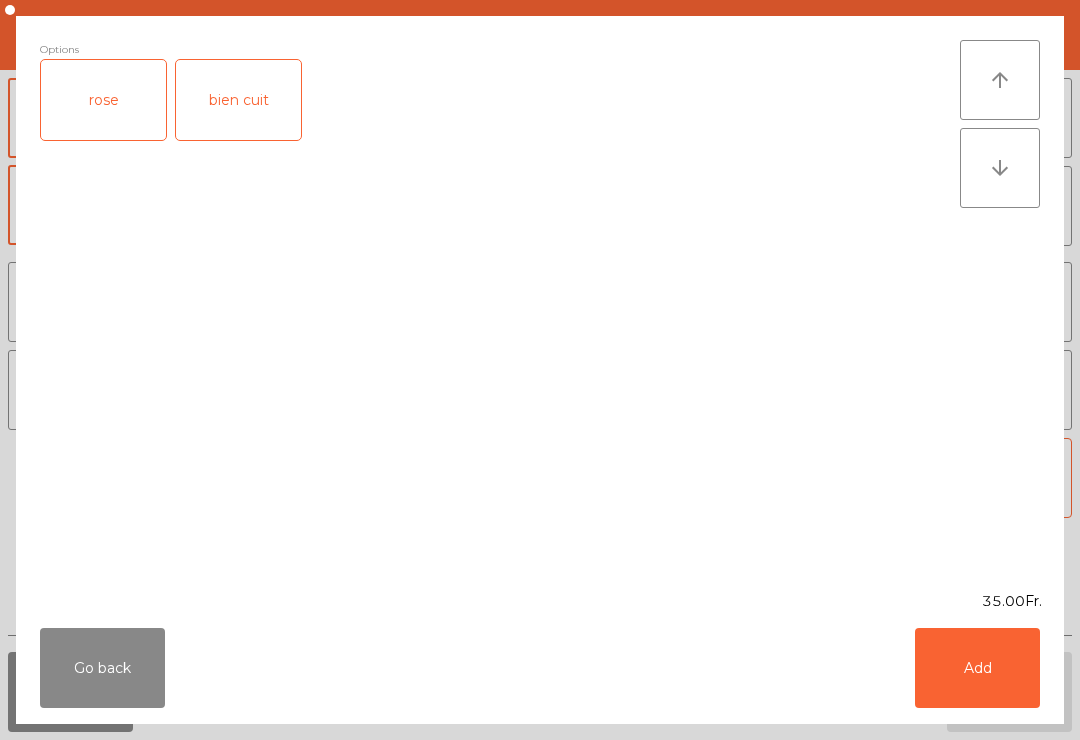 click on "rose" 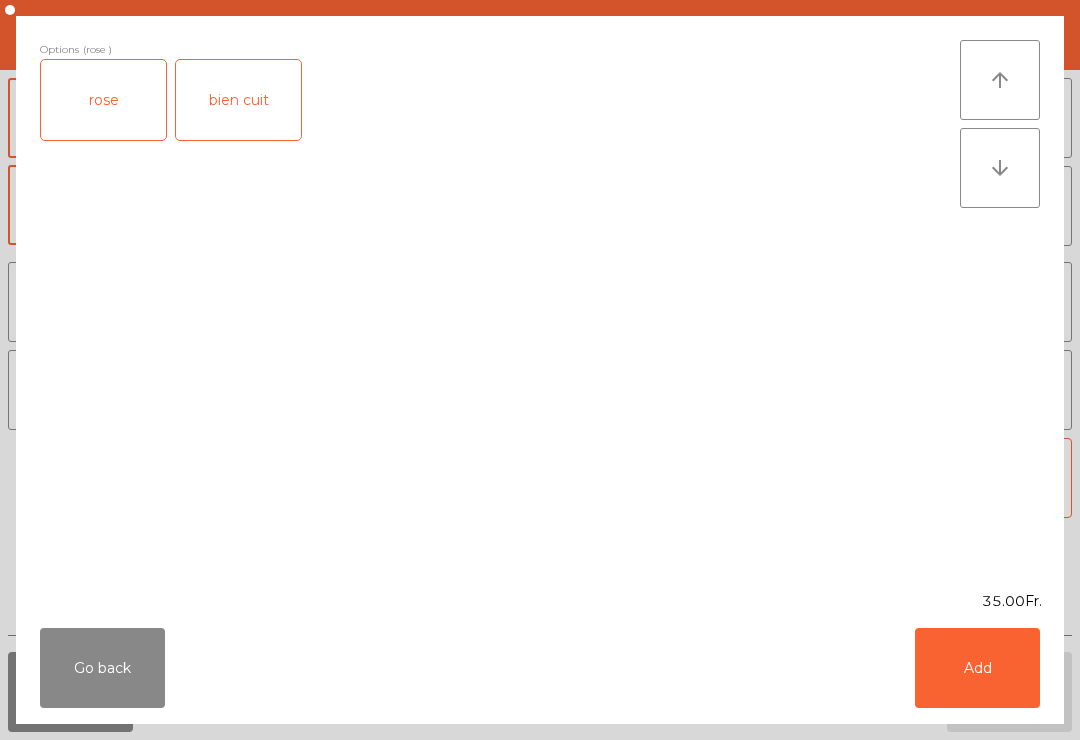 click on "Add" 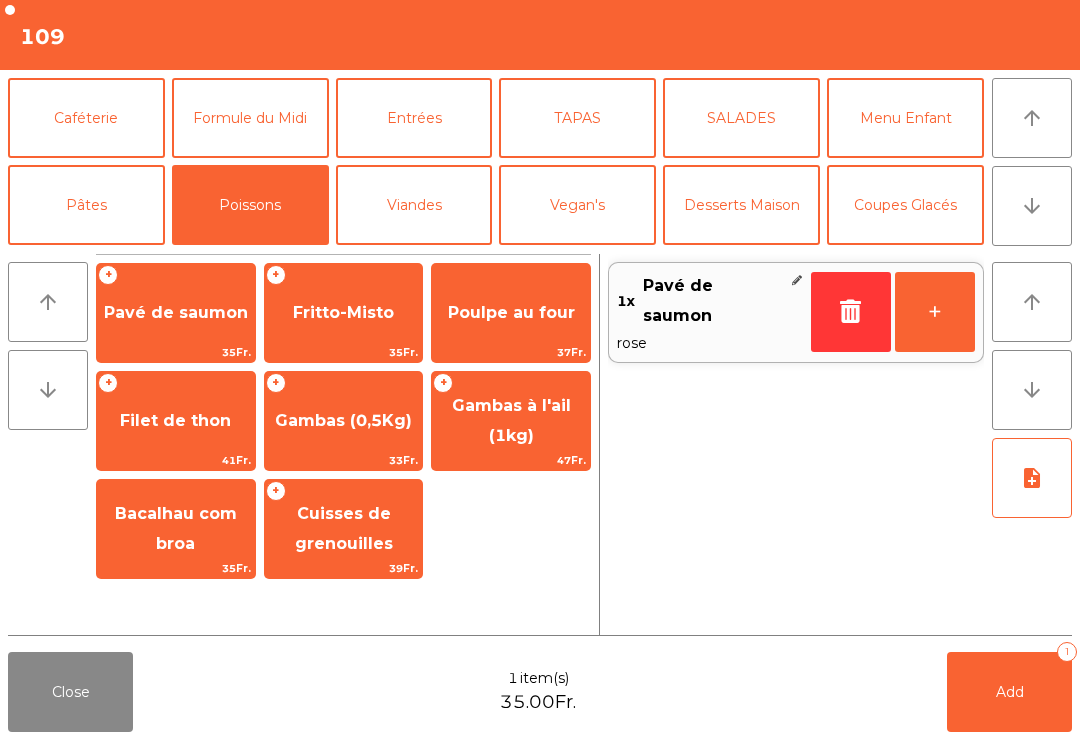 click on "Gambas (0,5Kg)" 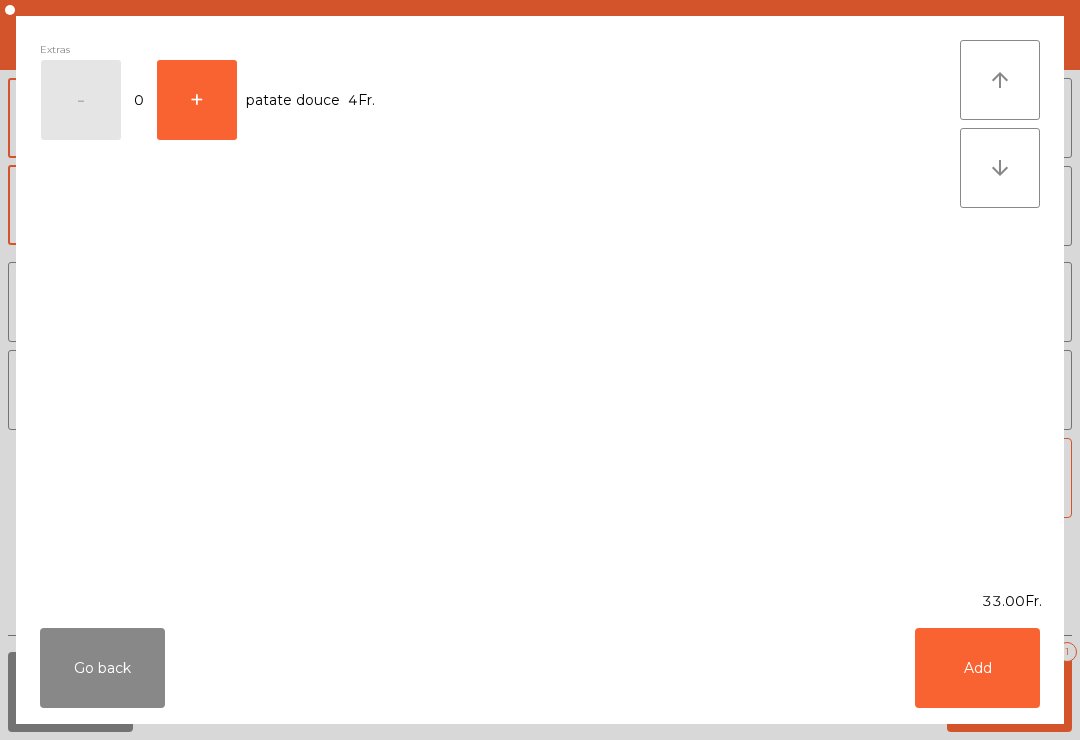 click on "Add" 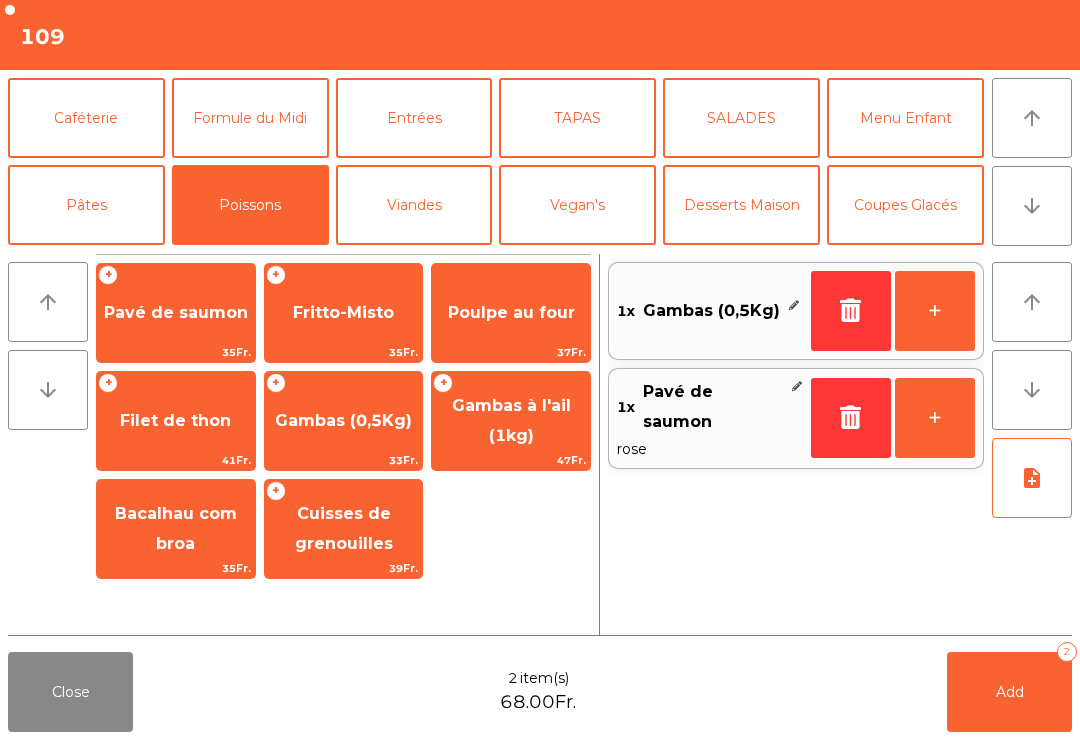 click on "arrow_downward" 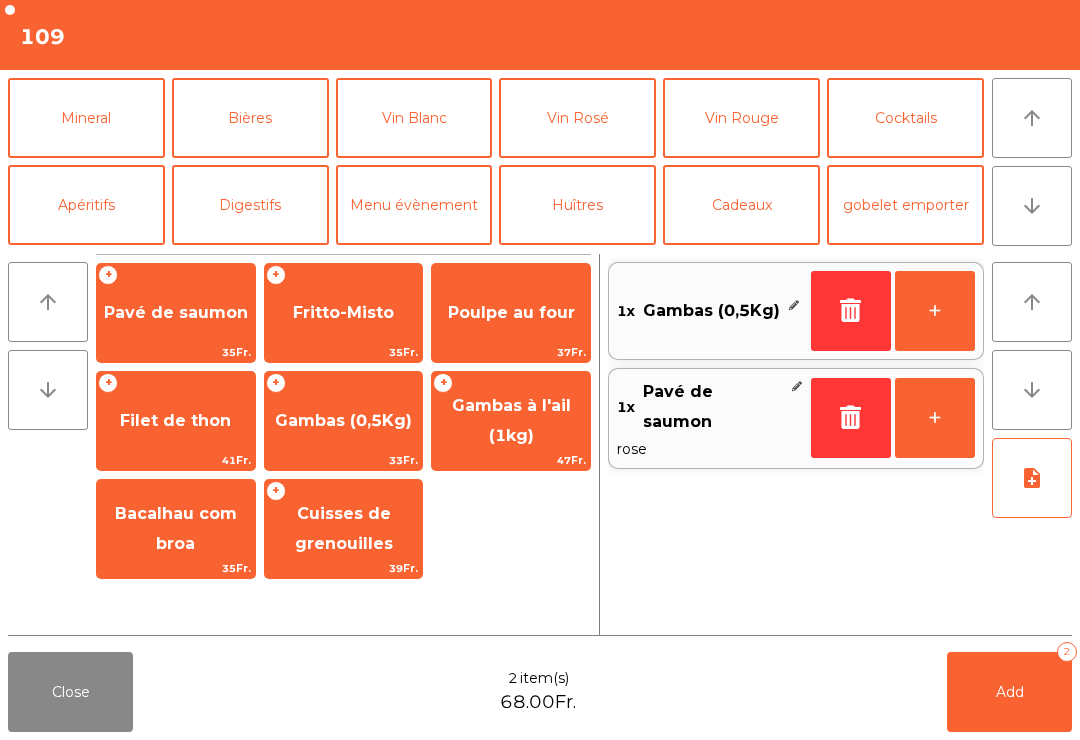 click on "Bières" 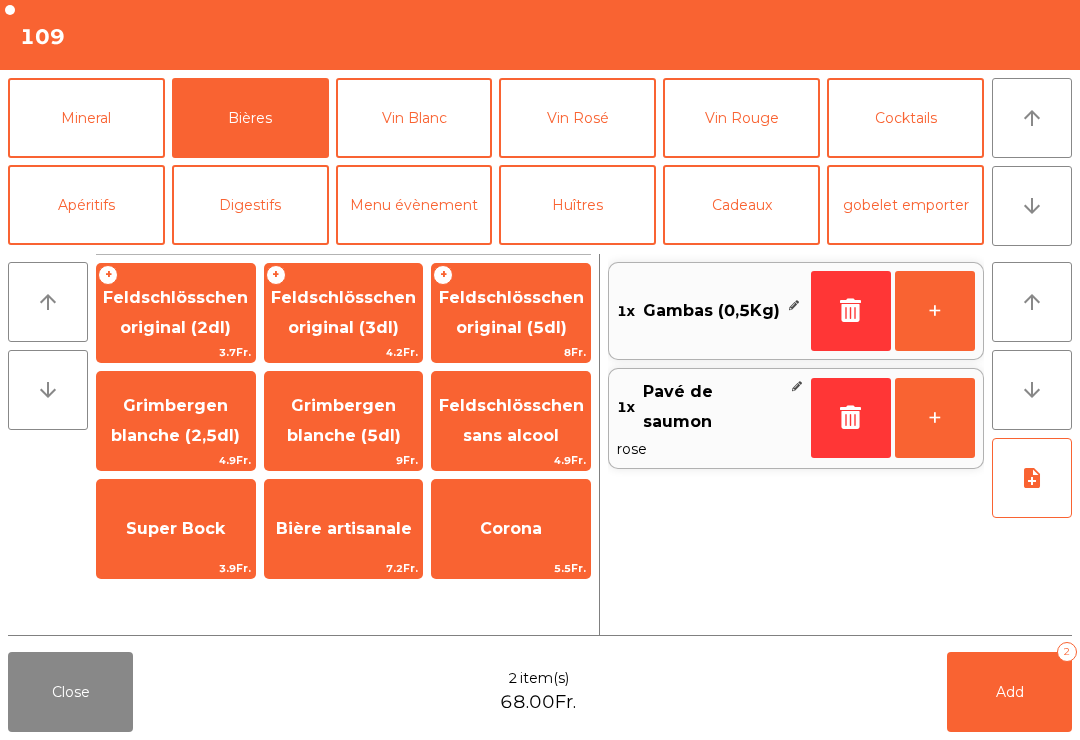 click on "Feldschlösschen original (3dl)" 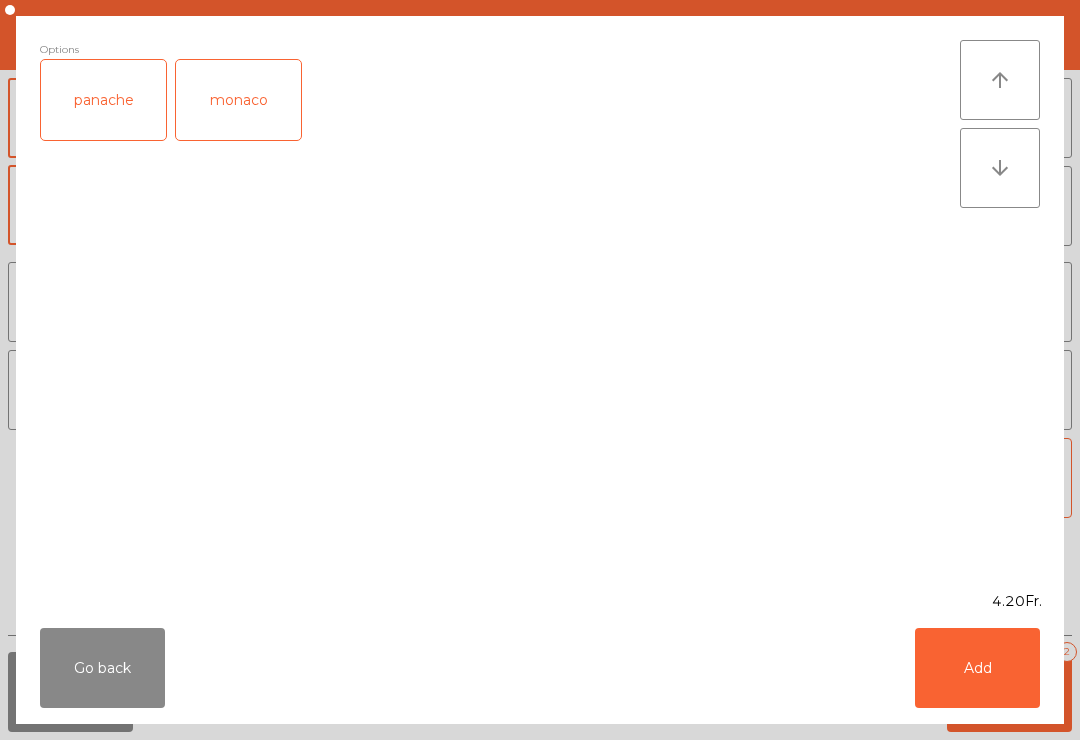 click on "Add" 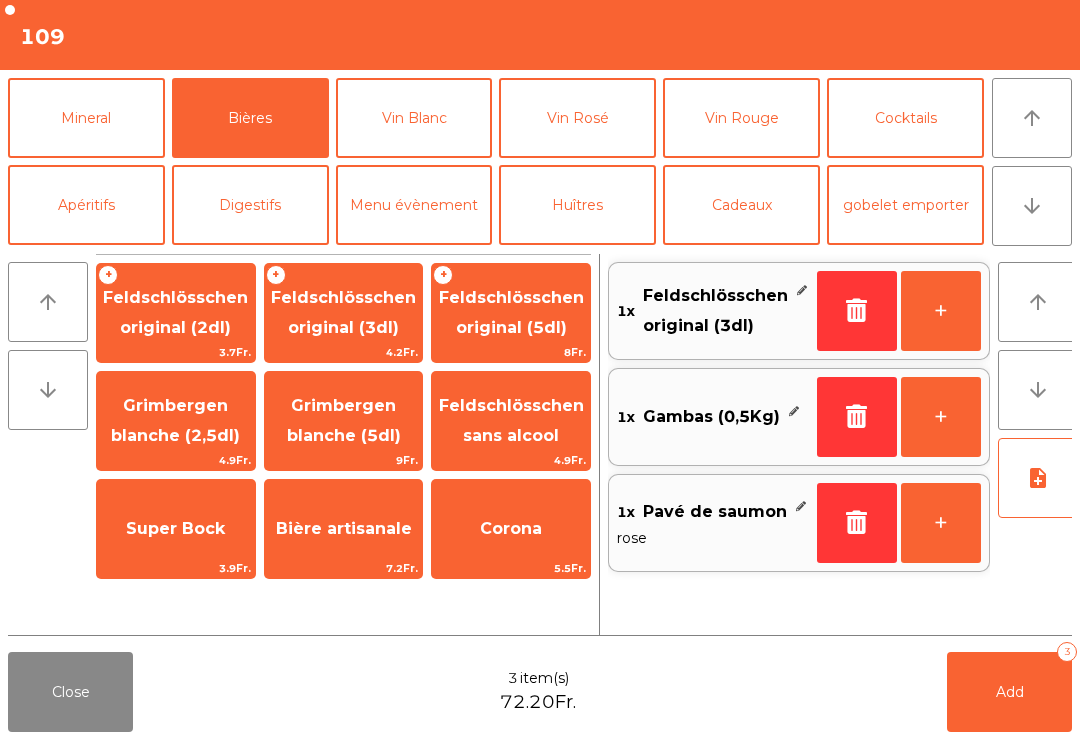click on "Vin Rouge" 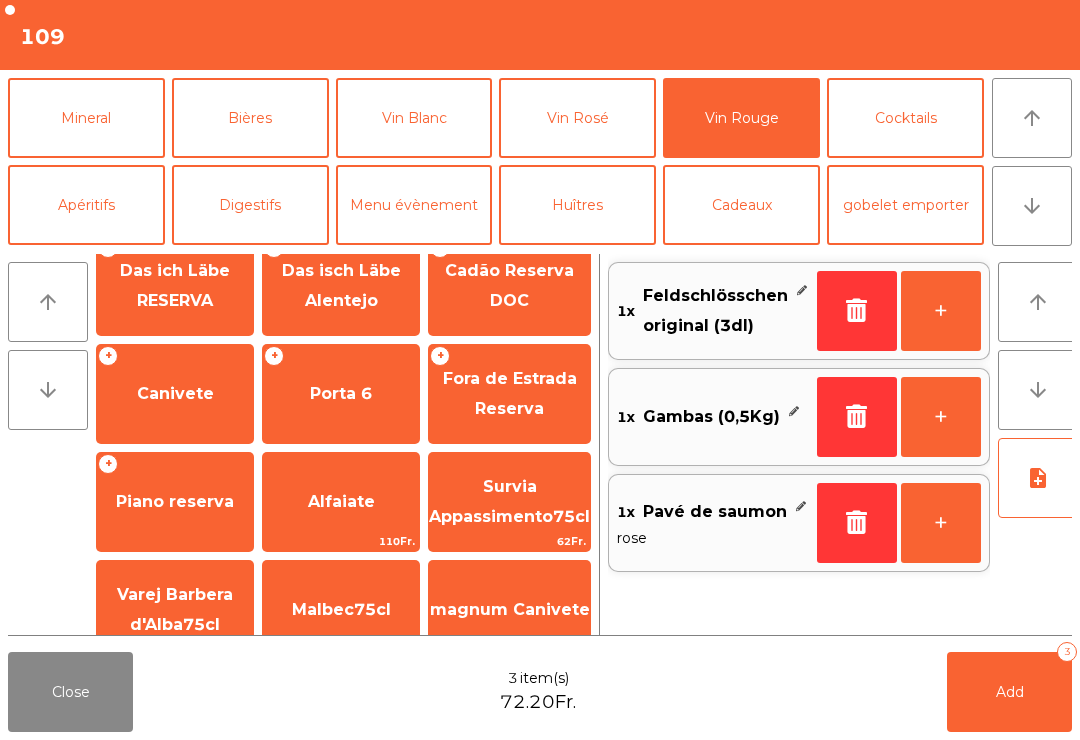 scroll, scrollTop: 832, scrollLeft: 0, axis: vertical 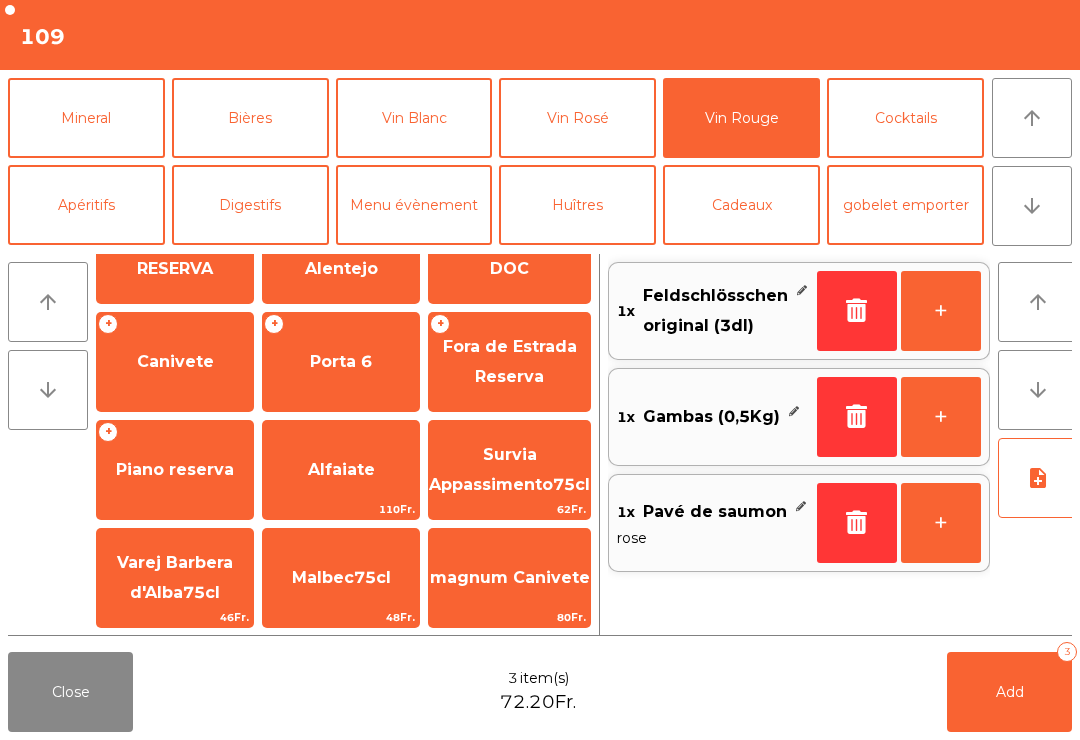 click on "Piano reserva" 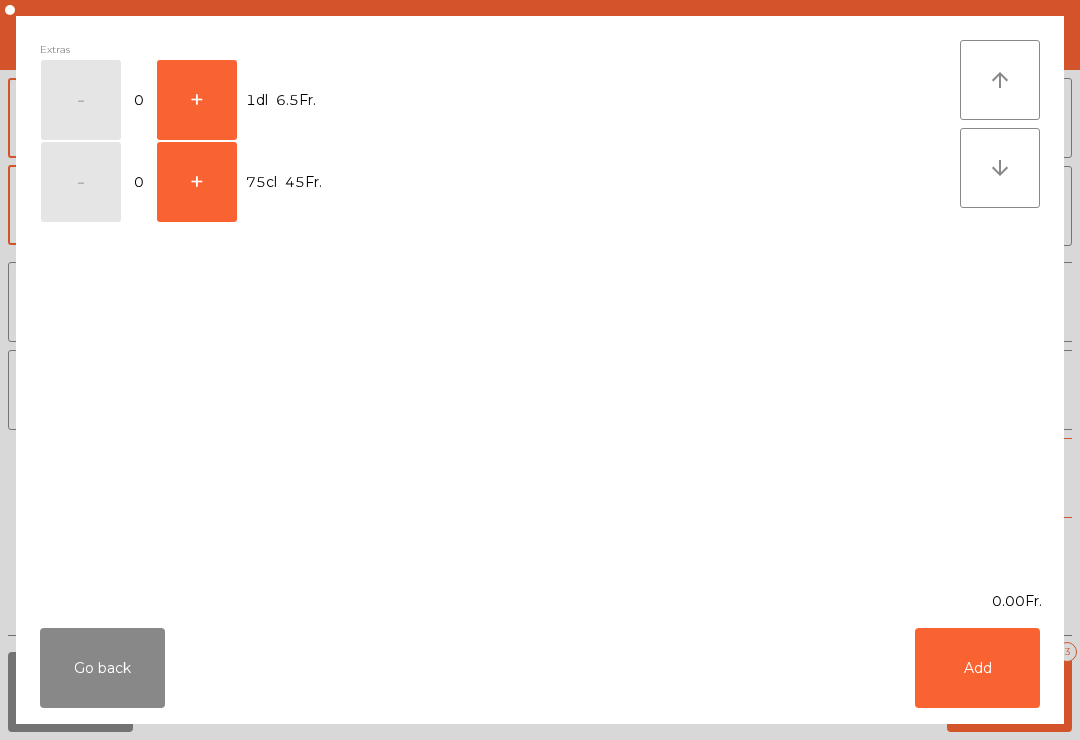 click on "+" 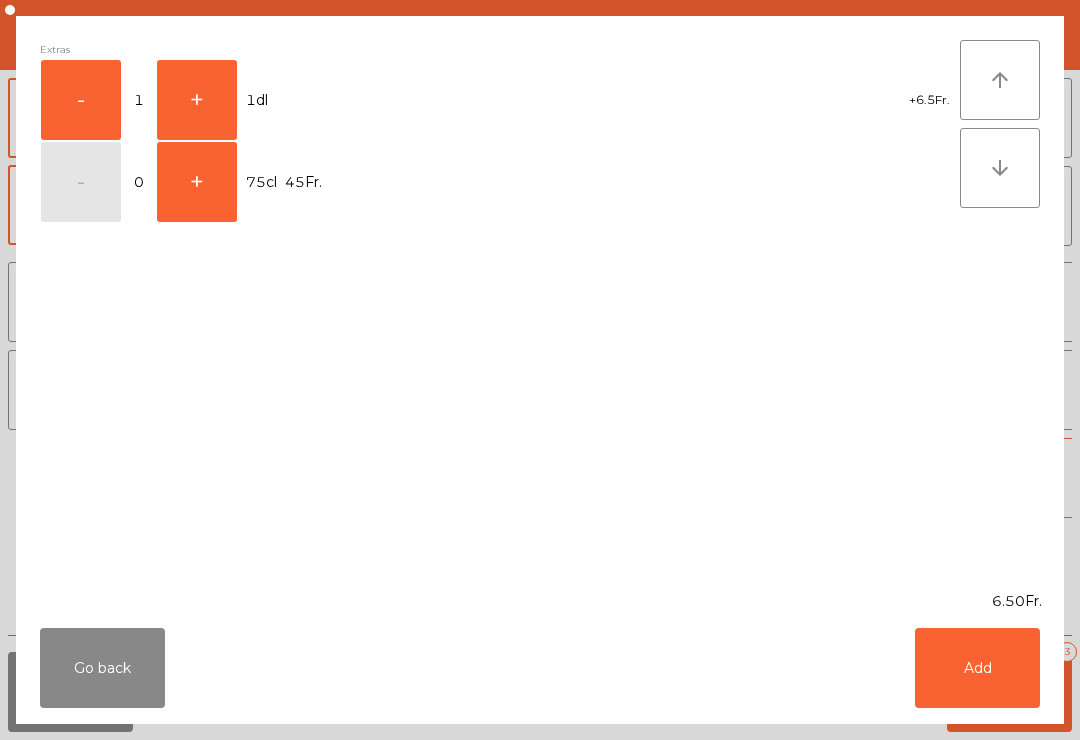 click on "Add" 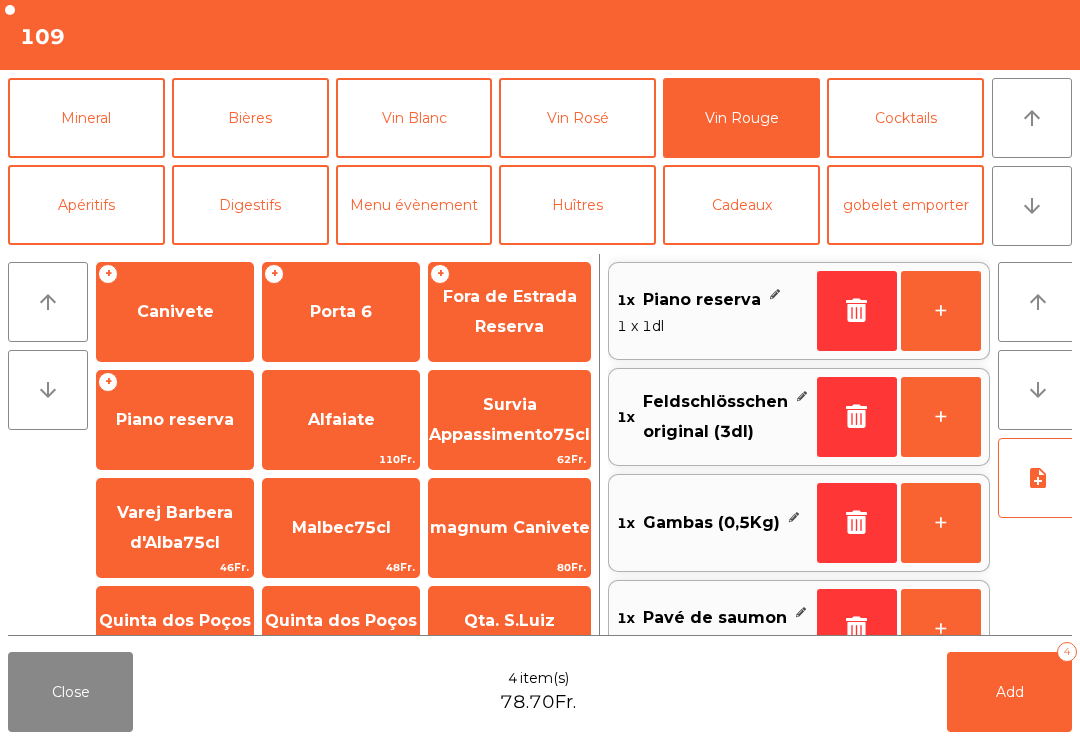 click on "Add   4" 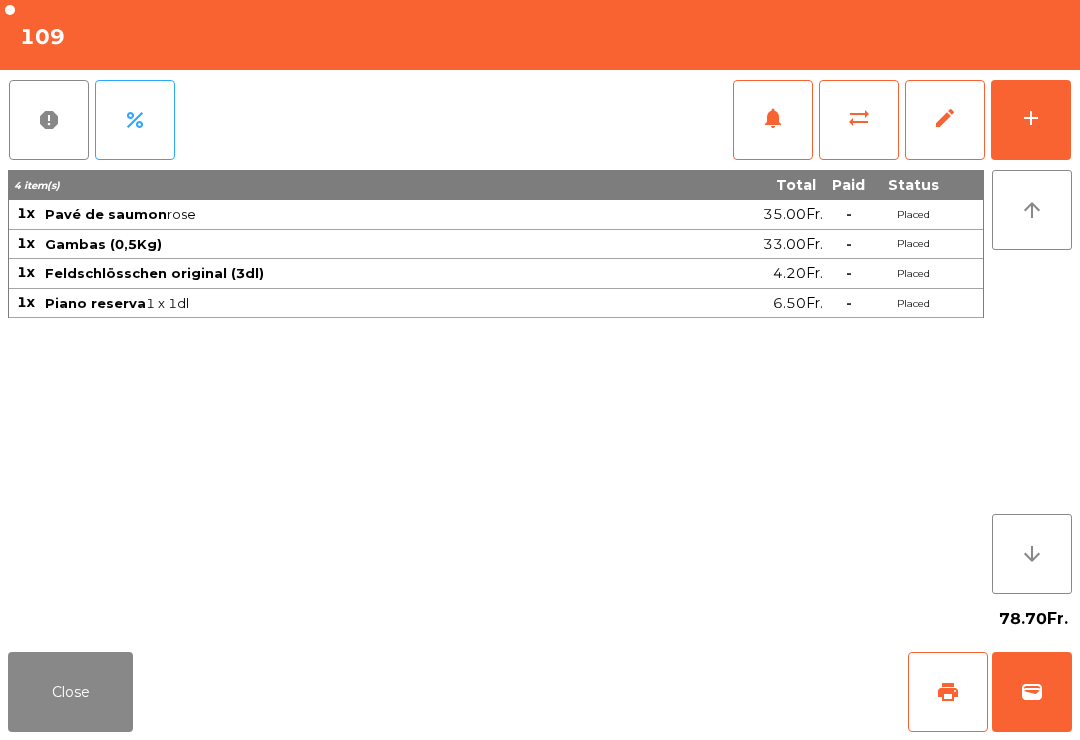 click on "Close" 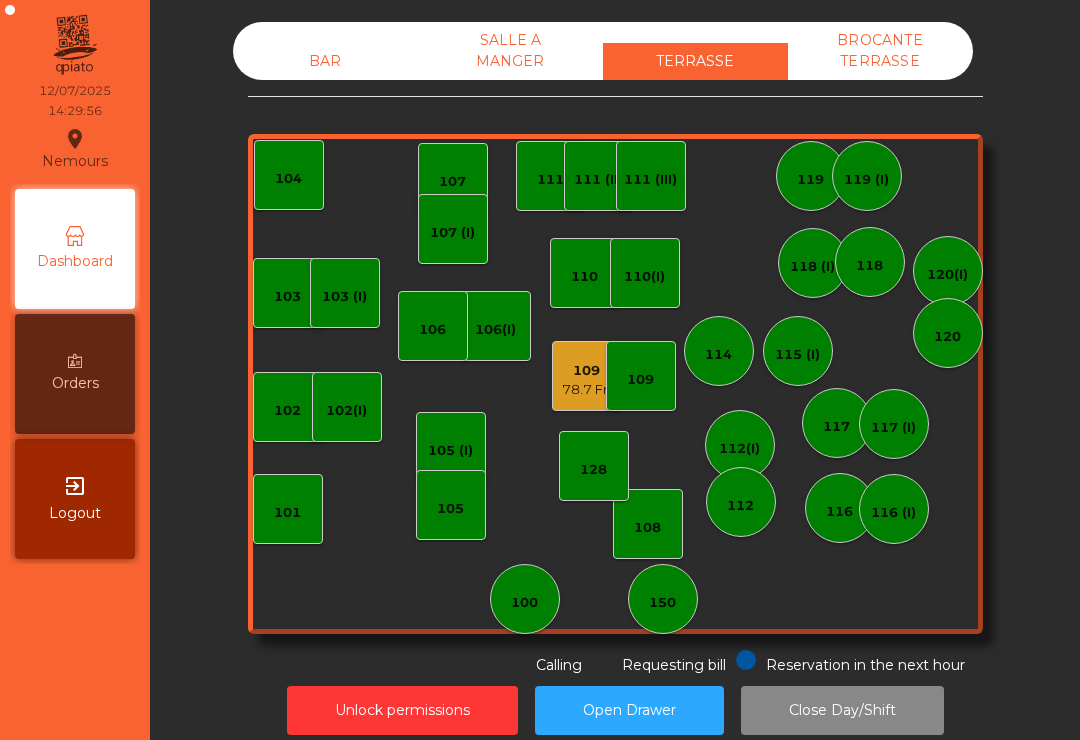 click on "114" 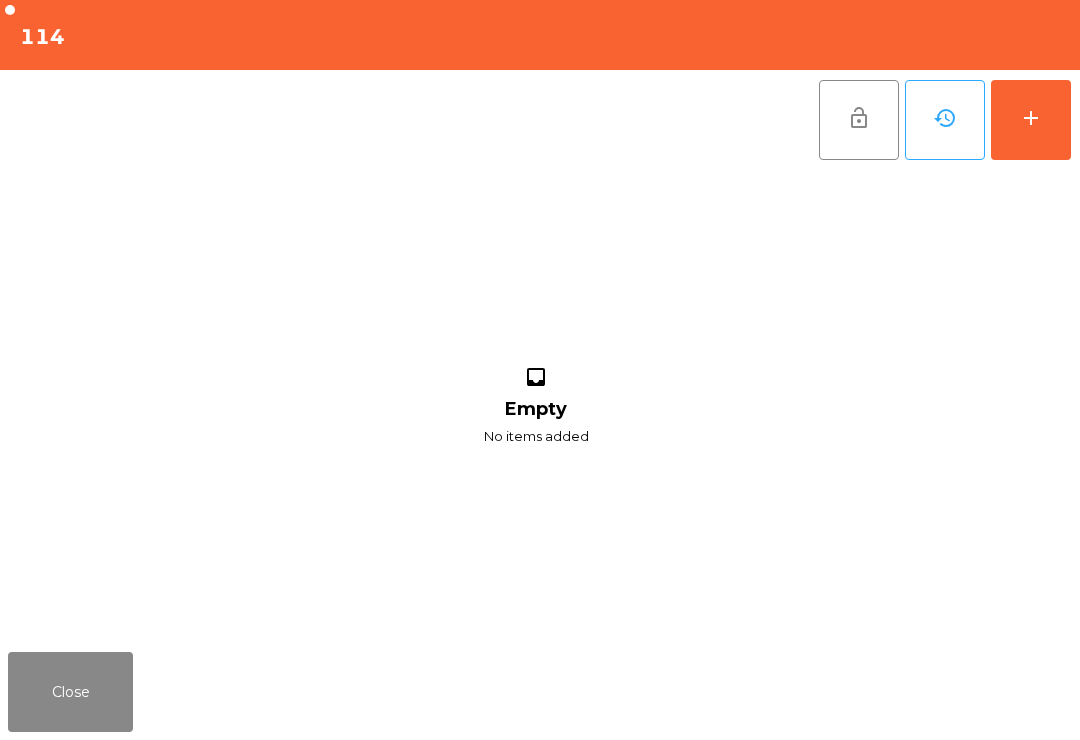 click on "Close" 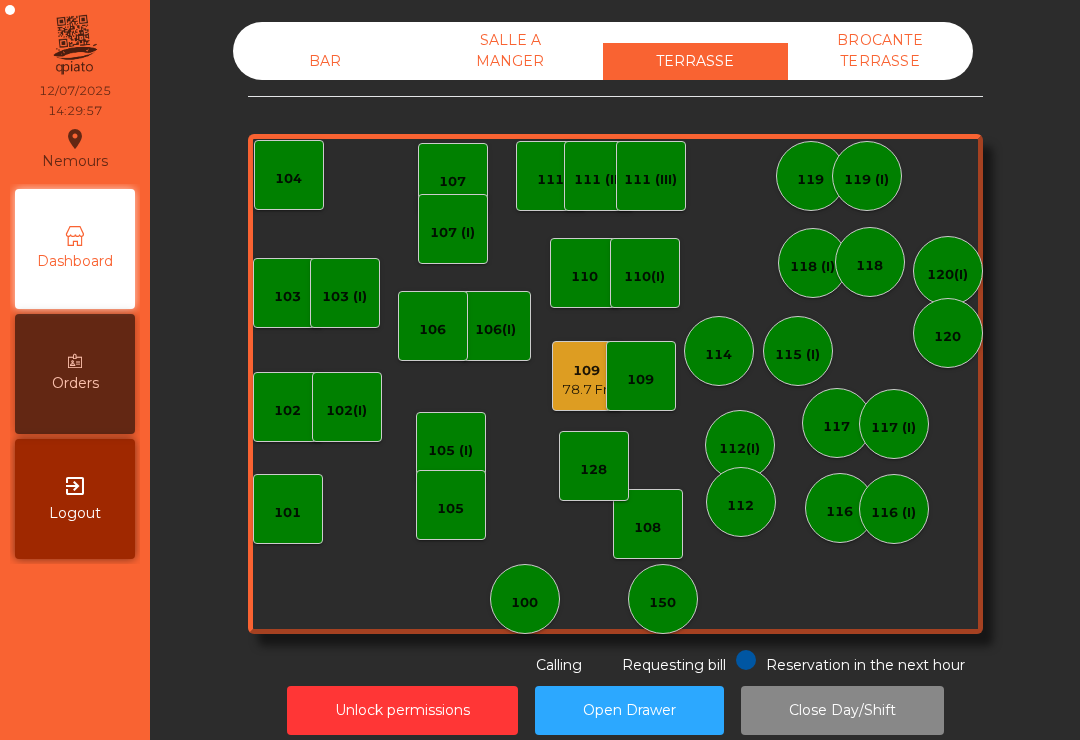 click on "115 (I)" 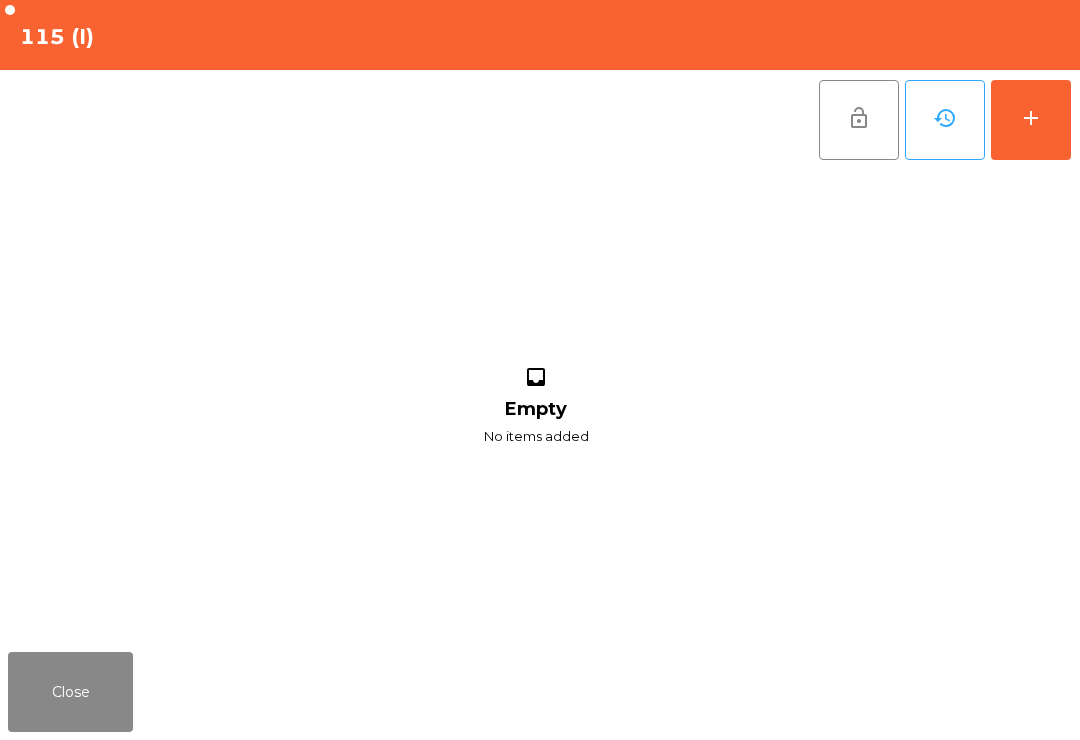 click on "add" 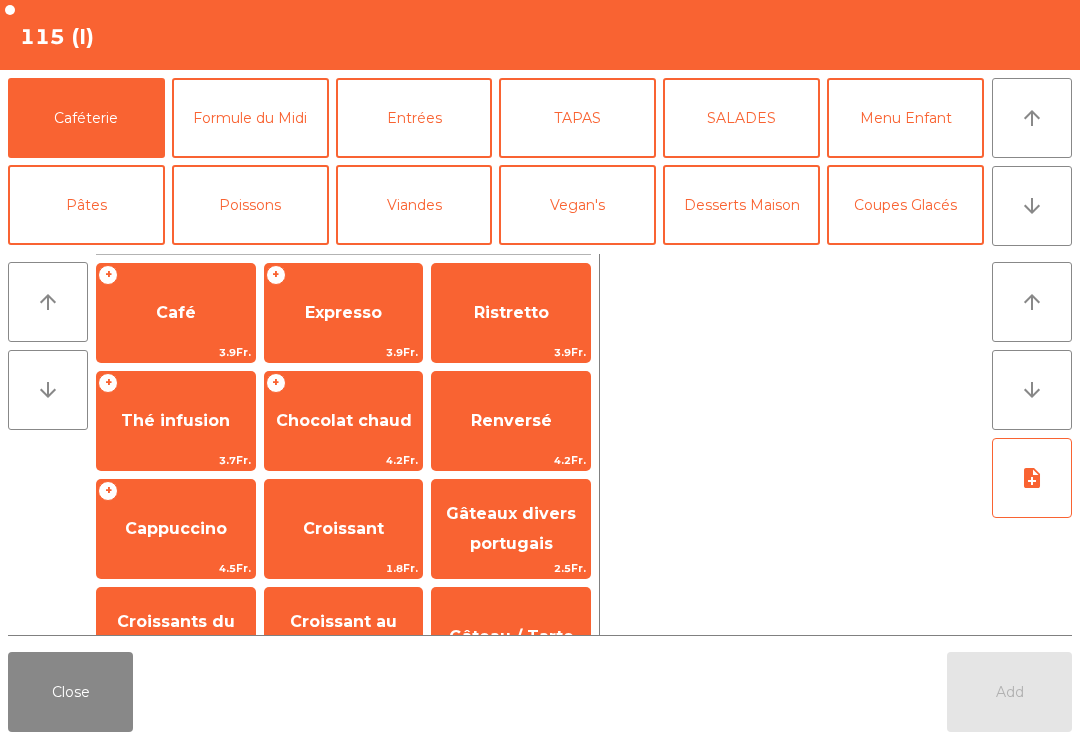 scroll, scrollTop: 17, scrollLeft: 0, axis: vertical 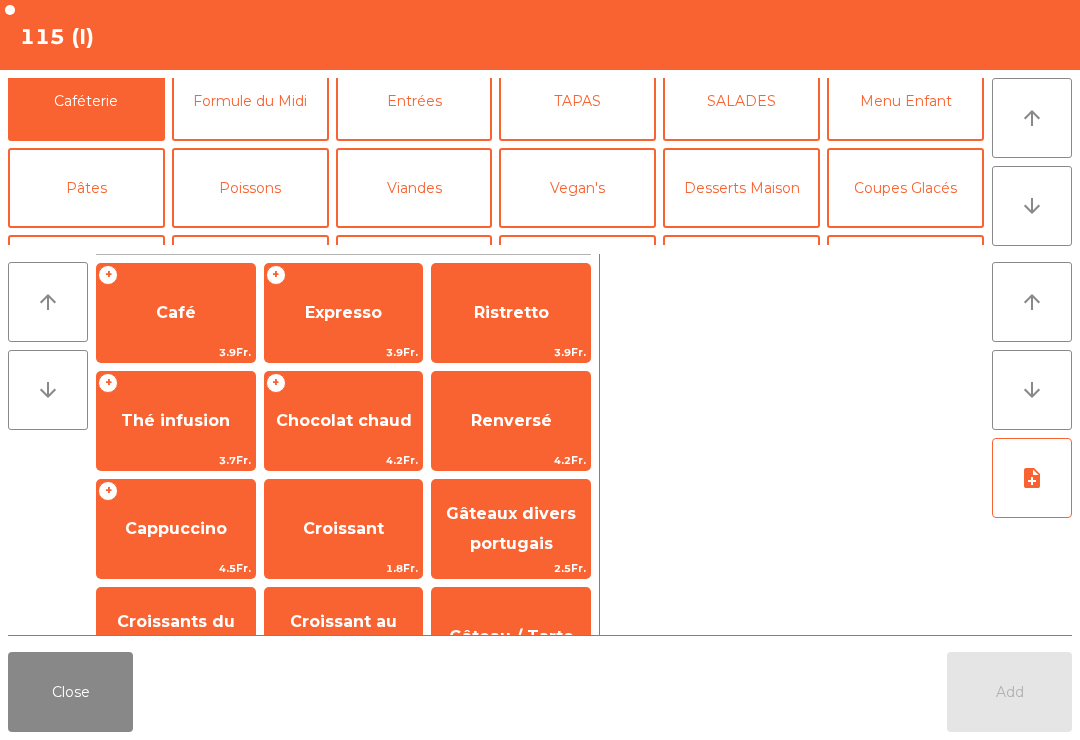 click on "Mineral" 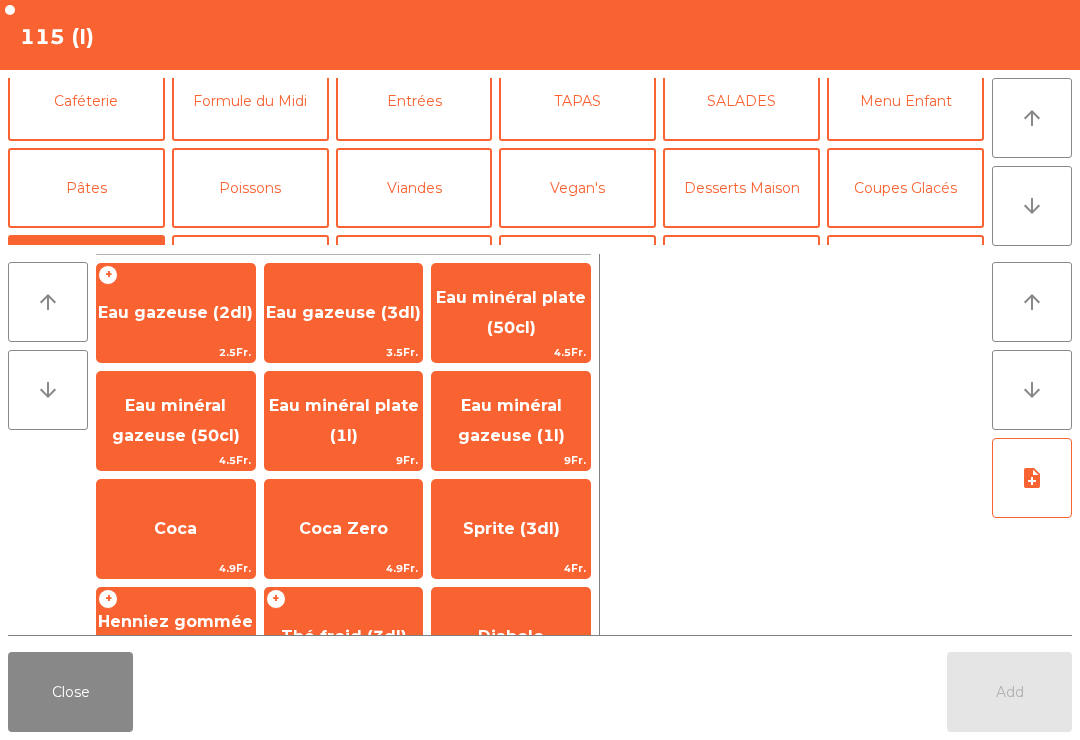 scroll, scrollTop: 129, scrollLeft: 0, axis: vertical 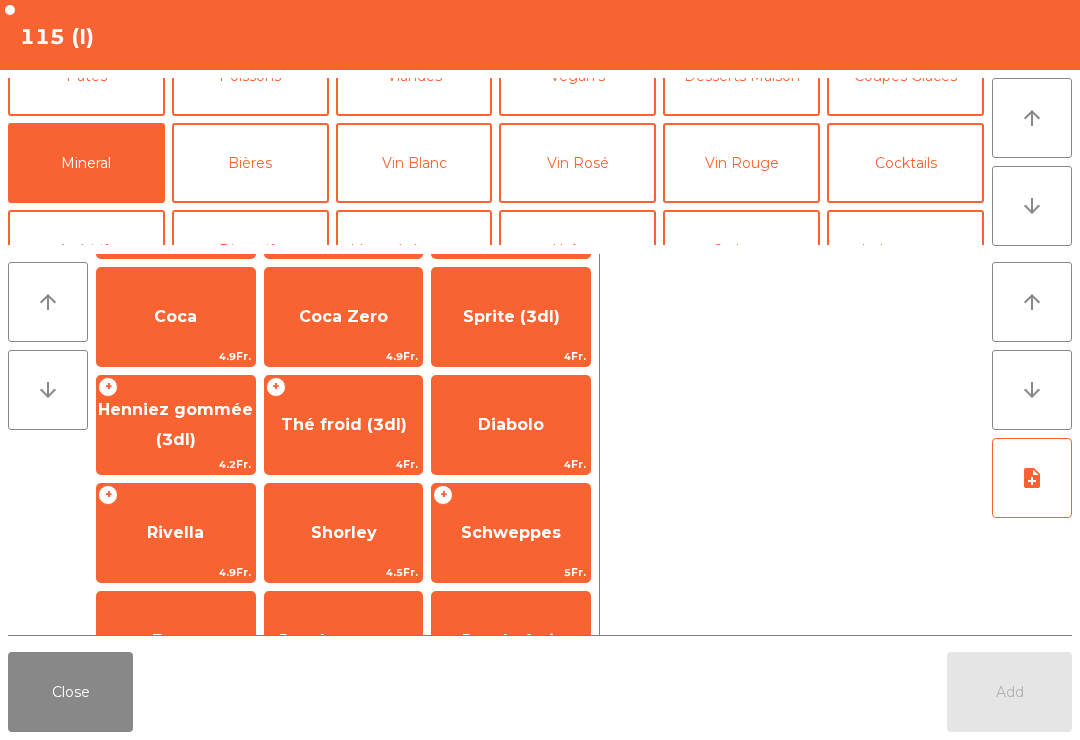 click on "Henniez gommée (3dl)" 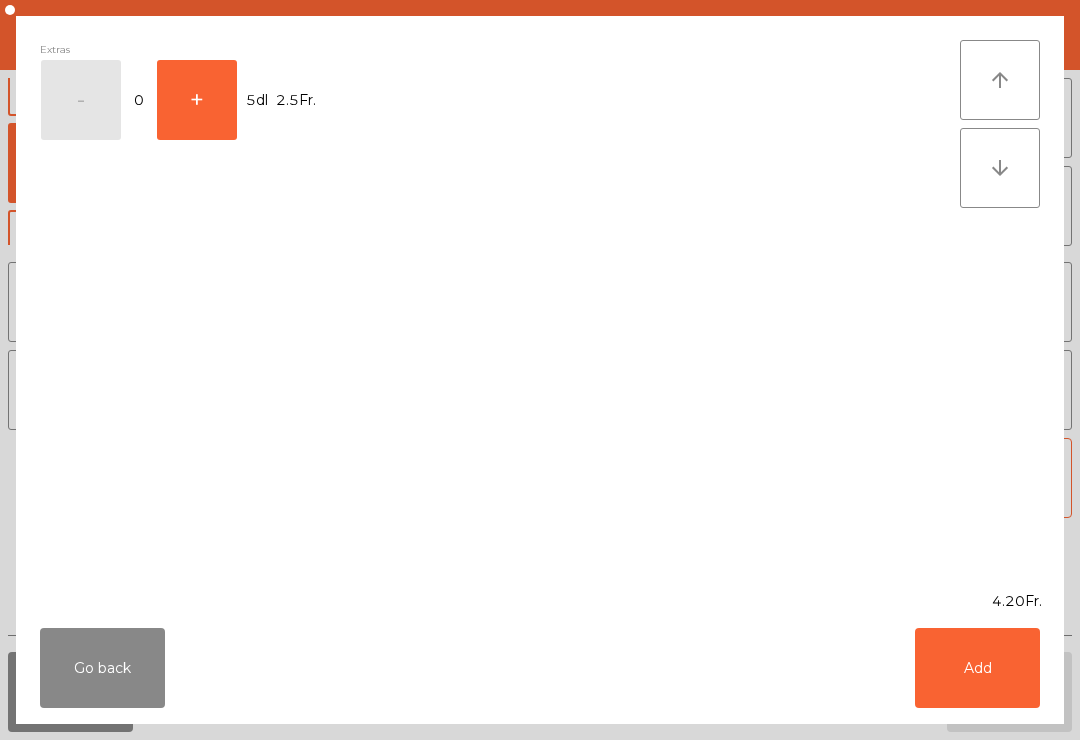 click on "Add" 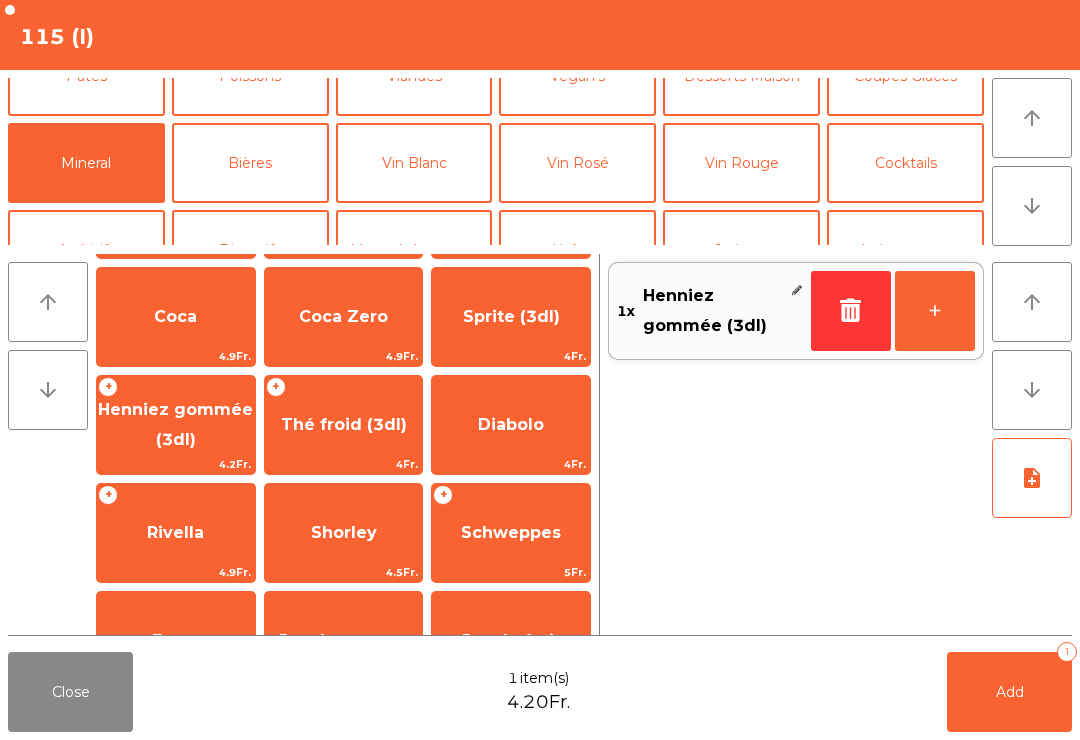 scroll, scrollTop: 374, scrollLeft: 0, axis: vertical 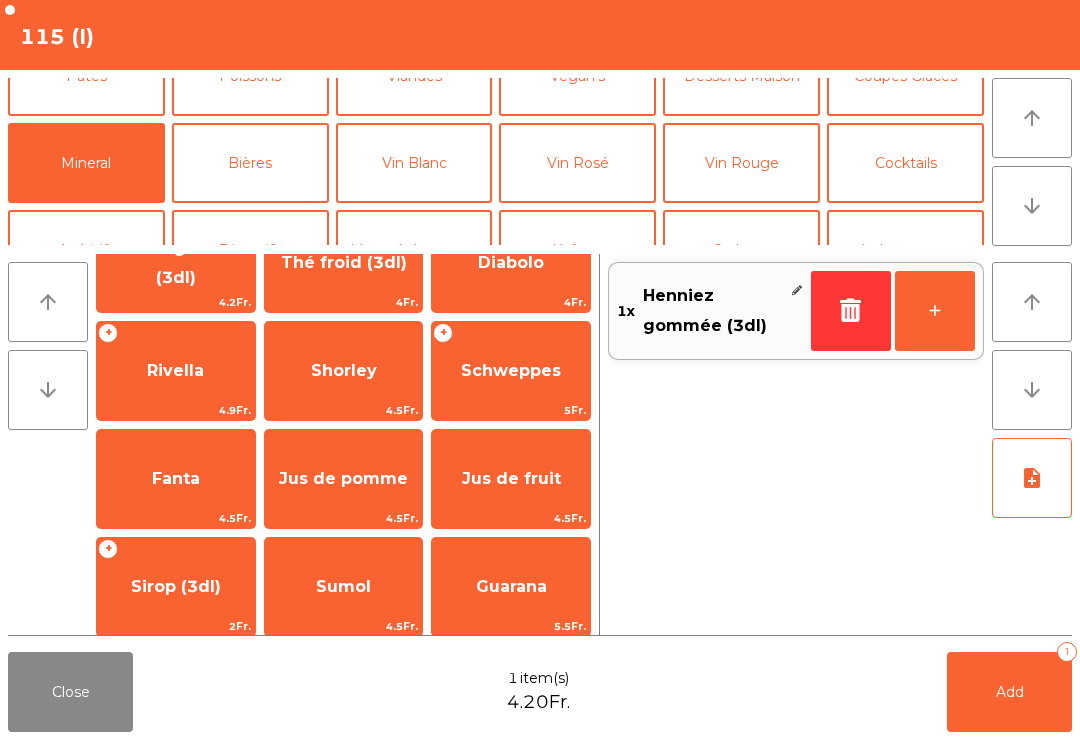 click on "Sirop (3dl)" 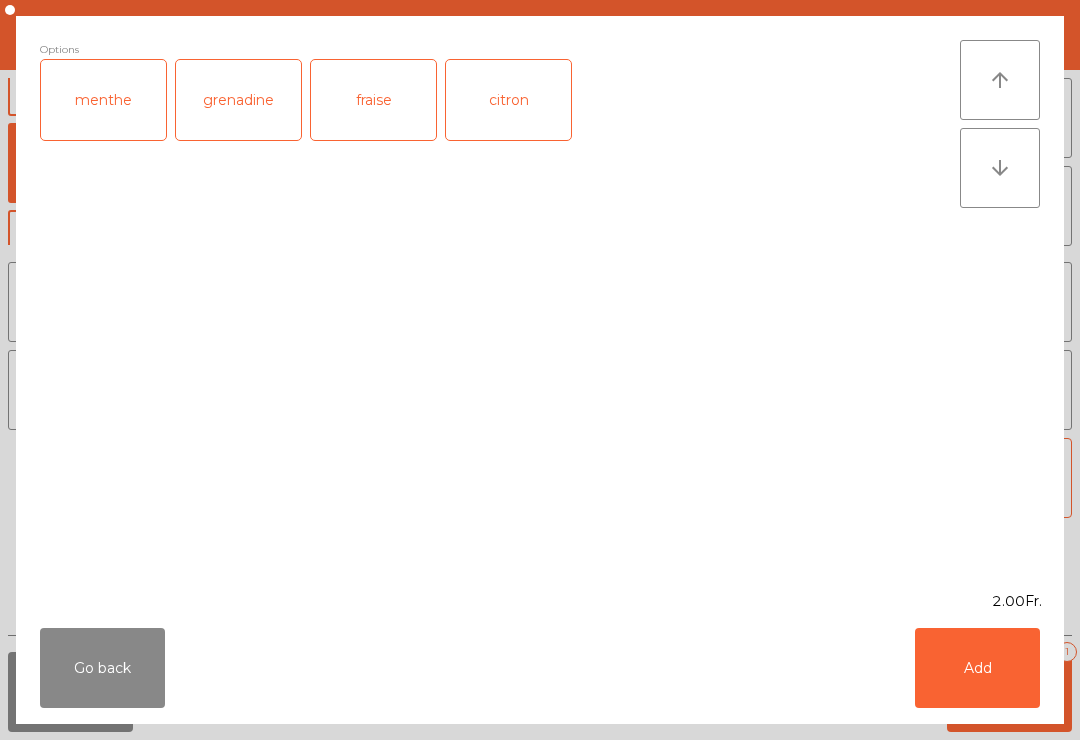 scroll, scrollTop: 484, scrollLeft: 0, axis: vertical 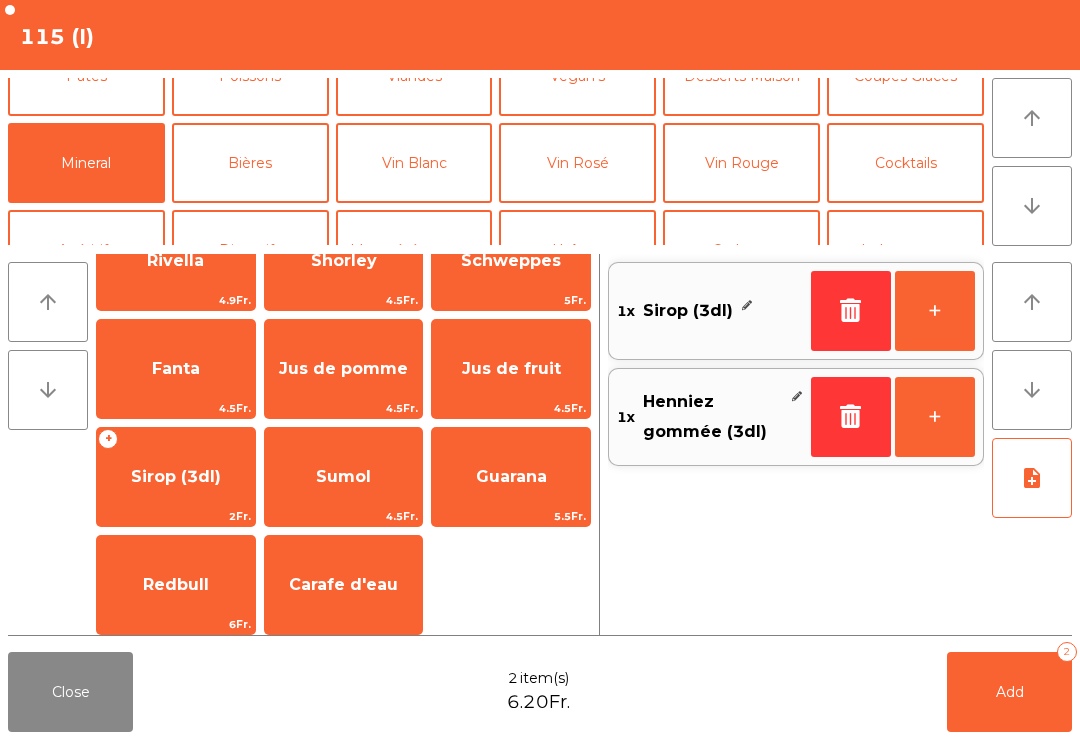 click on "Add   2" 